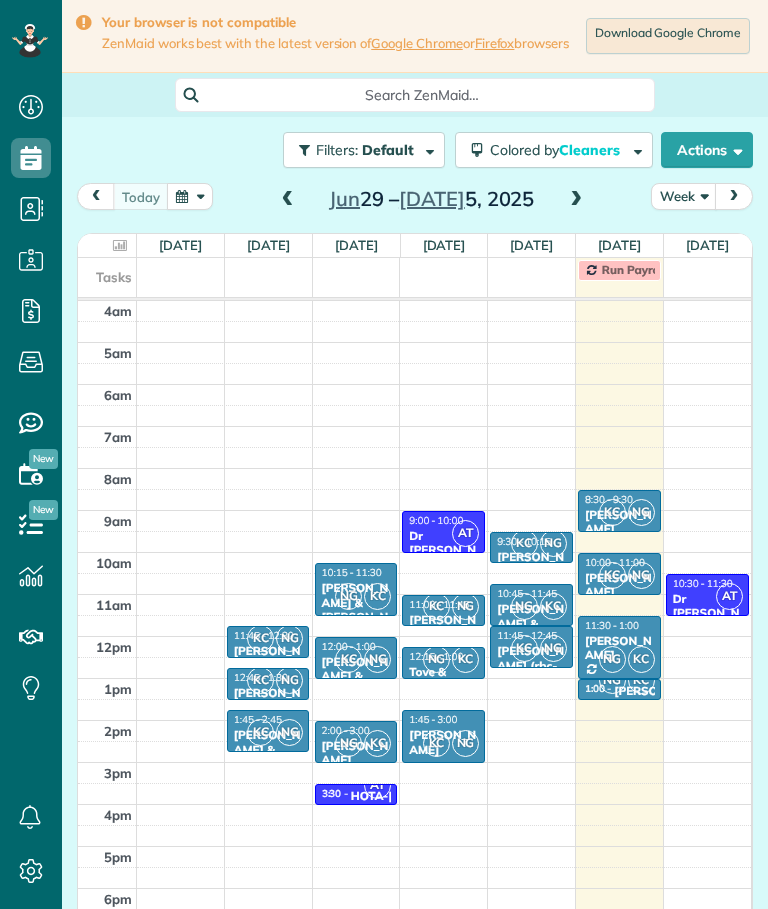 scroll, scrollTop: 0, scrollLeft: 0, axis: both 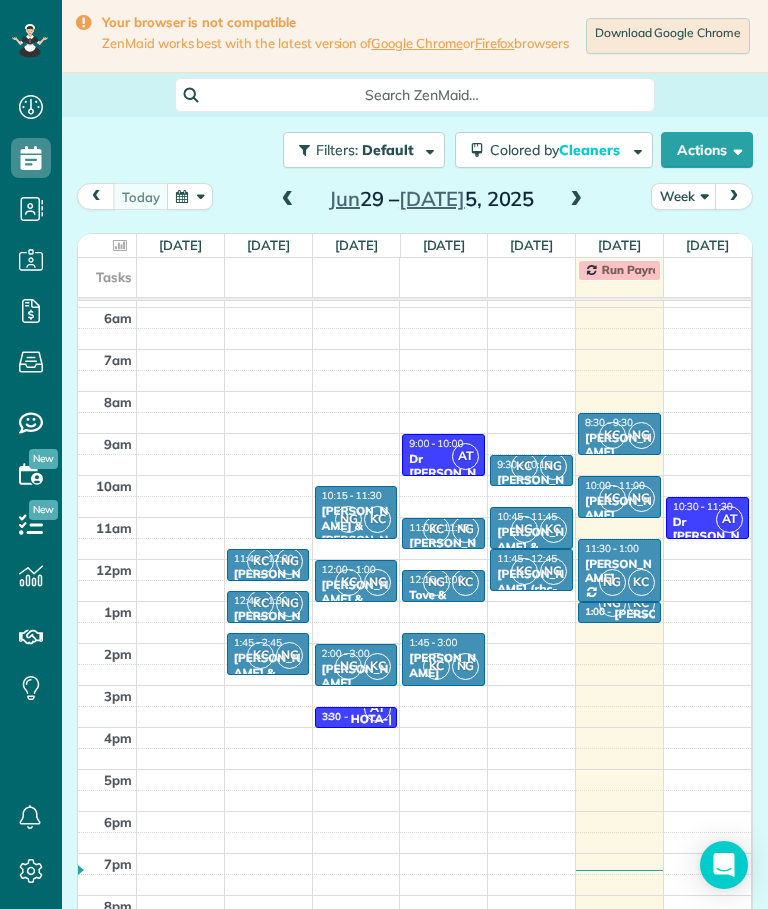 click at bounding box center (107, 245) 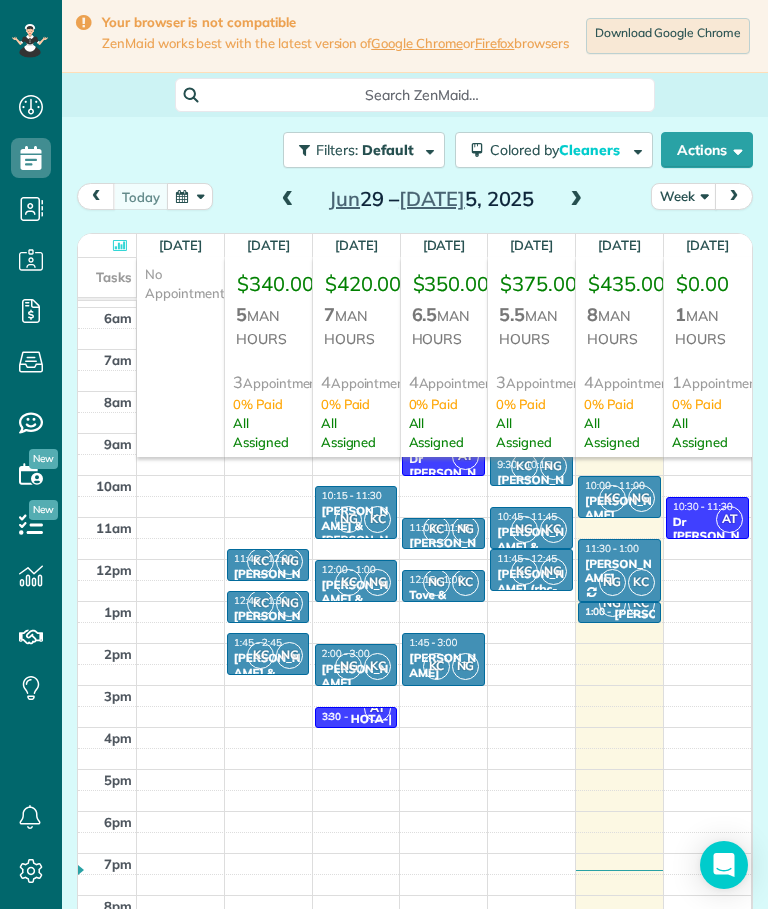 click at bounding box center [576, 200] 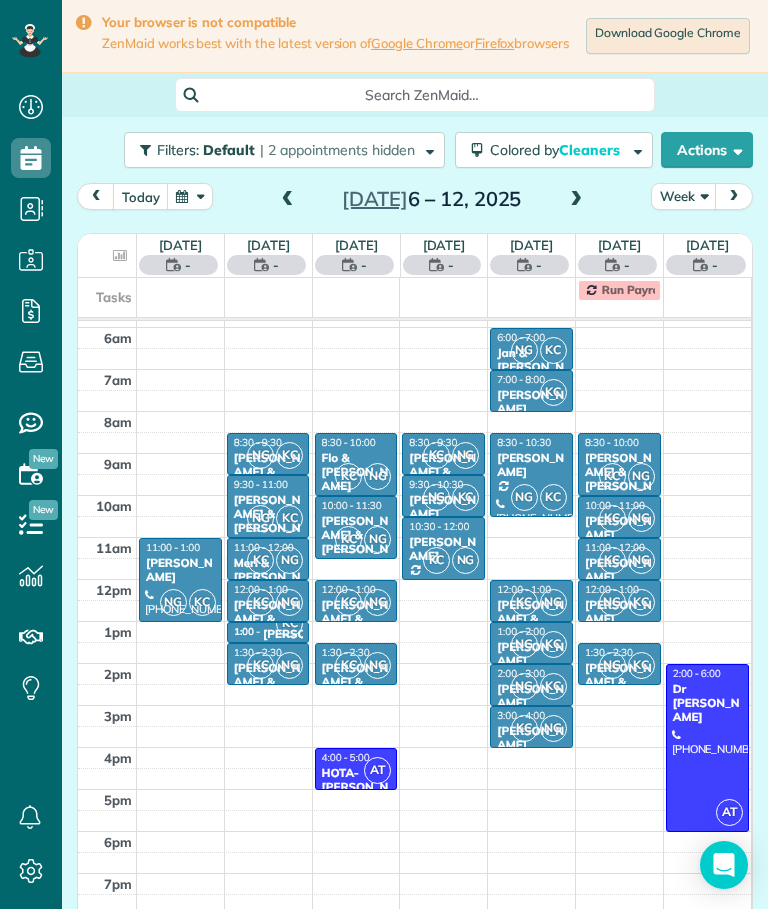 scroll, scrollTop: 77, scrollLeft: 0, axis: vertical 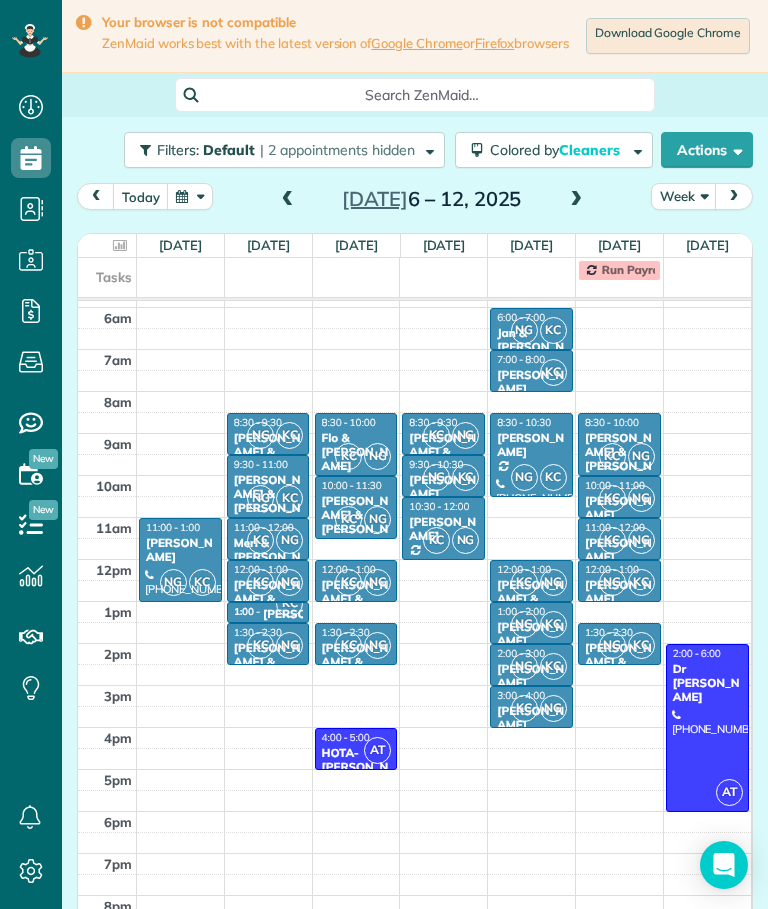 click at bounding box center [120, 245] 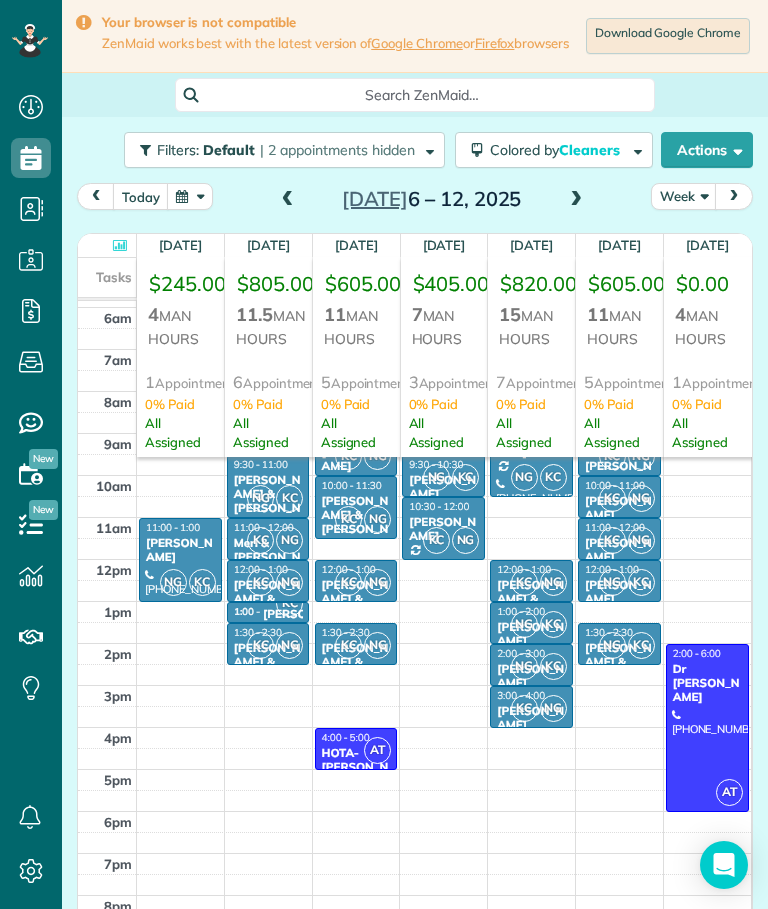 click at bounding box center [120, 245] 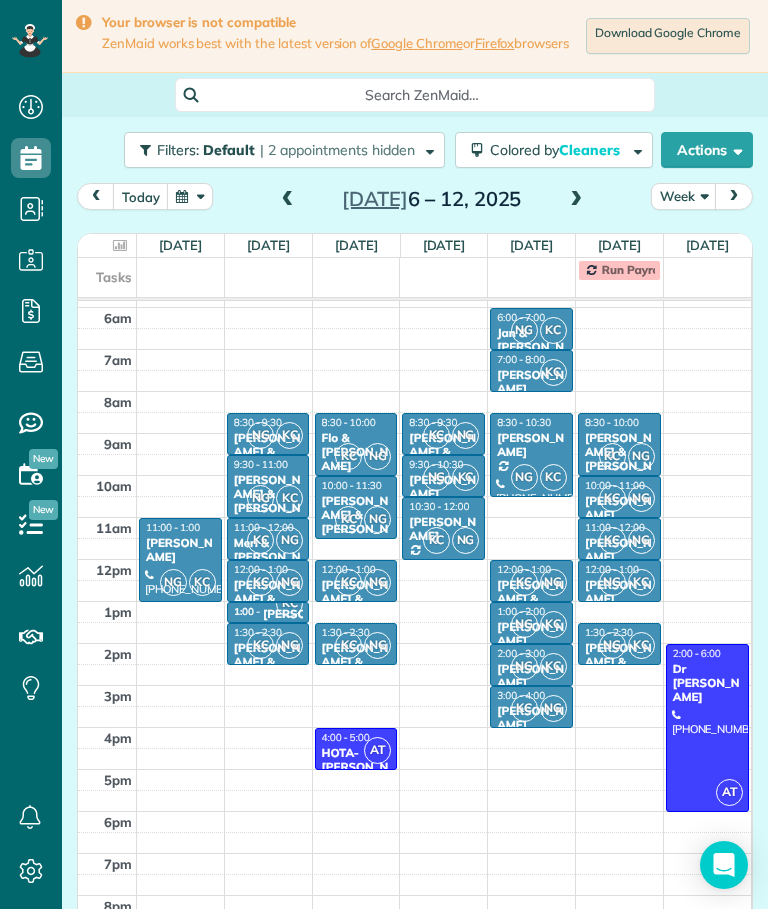 click at bounding box center [576, 200] 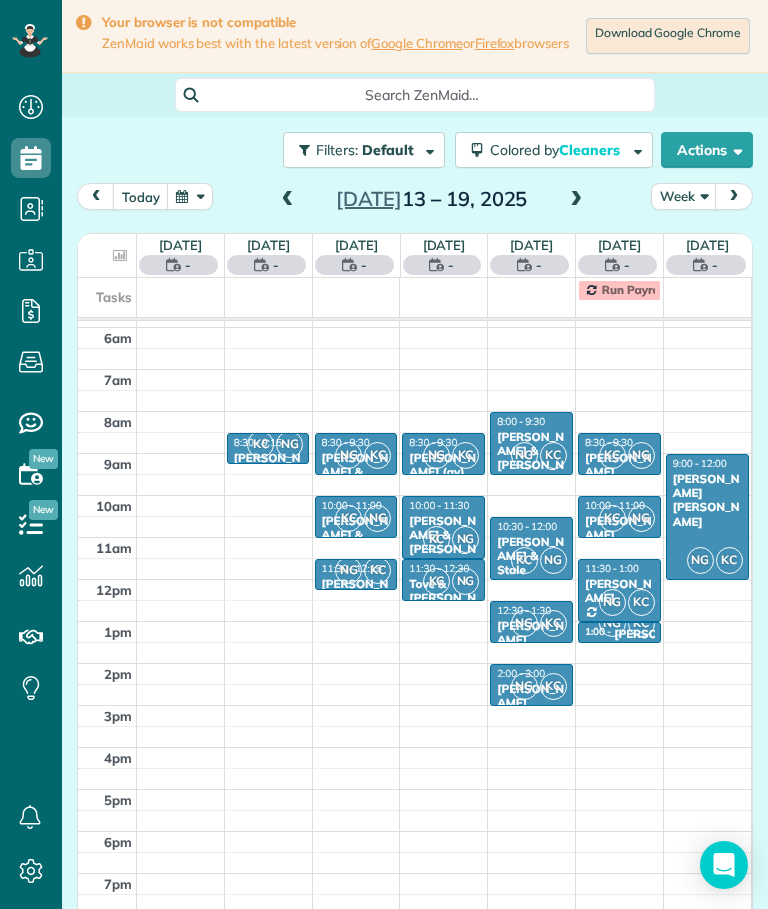scroll, scrollTop: 77, scrollLeft: 0, axis: vertical 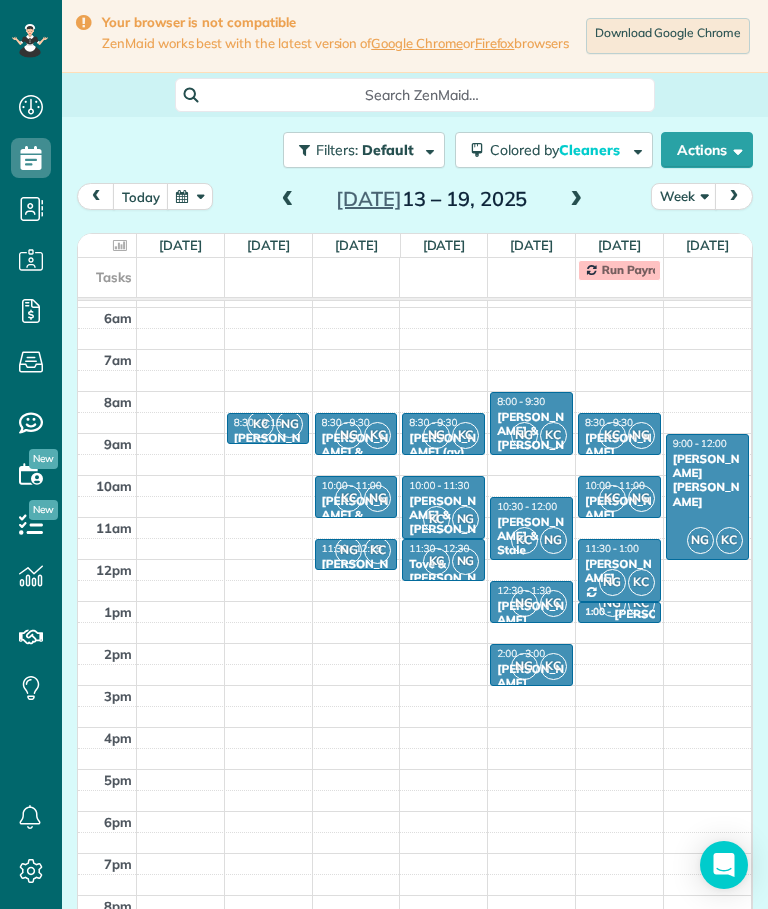 click at bounding box center (576, 200) 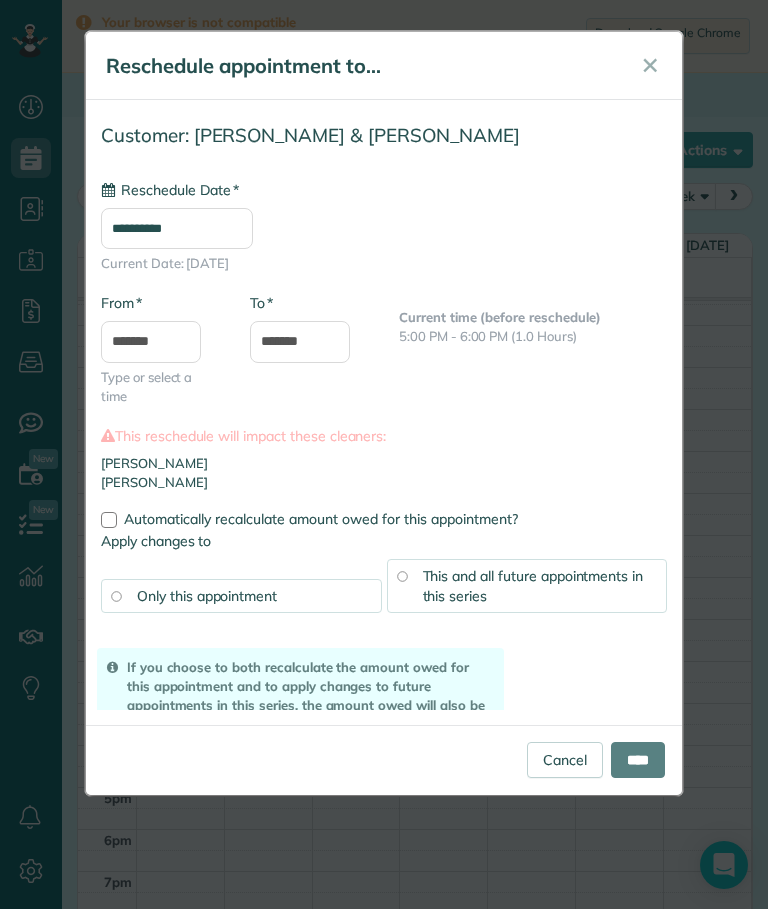 scroll, scrollTop: 59, scrollLeft: 0, axis: vertical 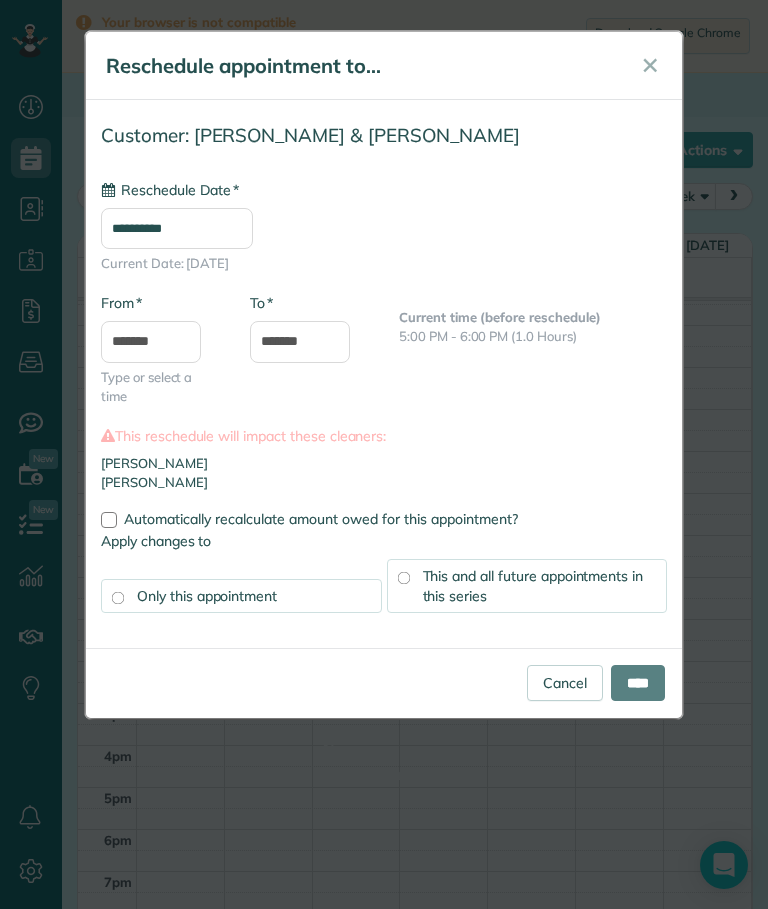 type on "**********" 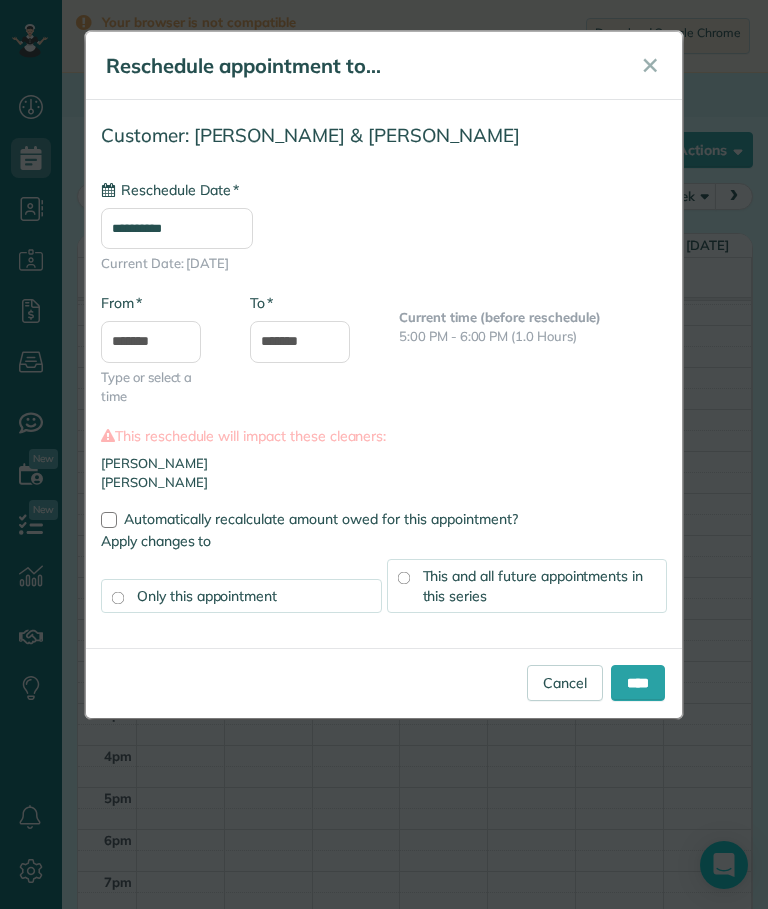 click on "****" at bounding box center [638, 683] 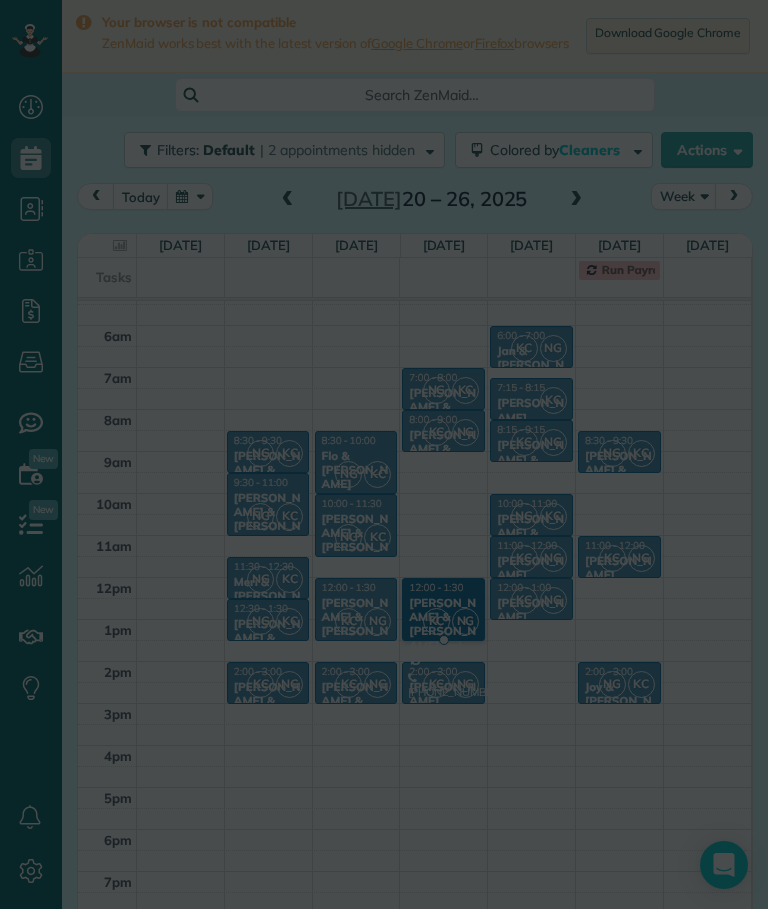 scroll, scrollTop: 59, scrollLeft: 0, axis: vertical 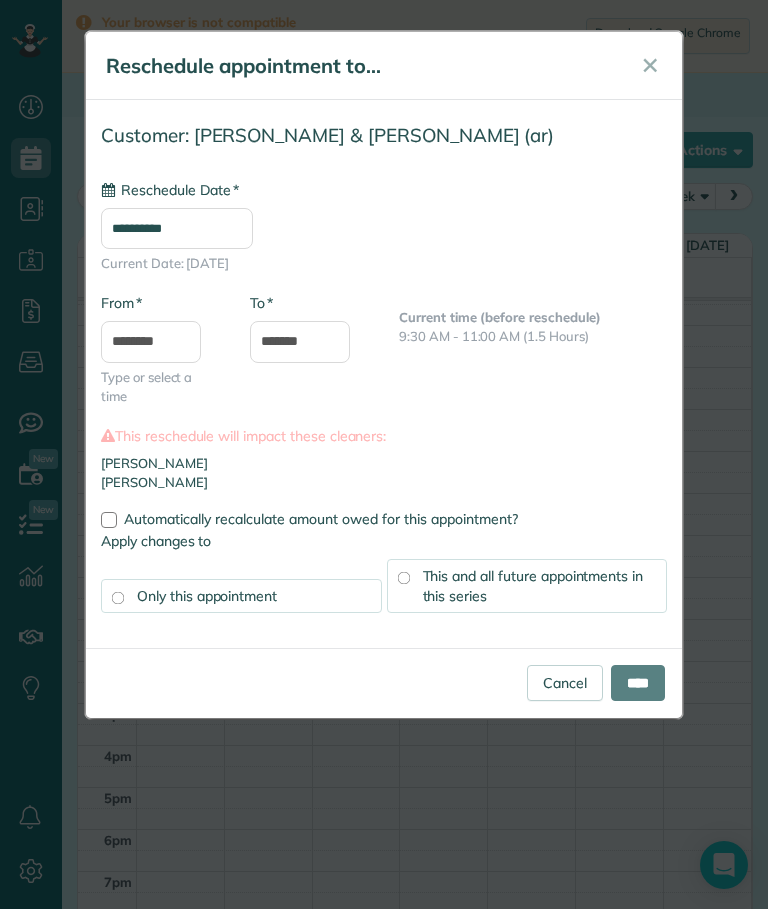 type on "**********" 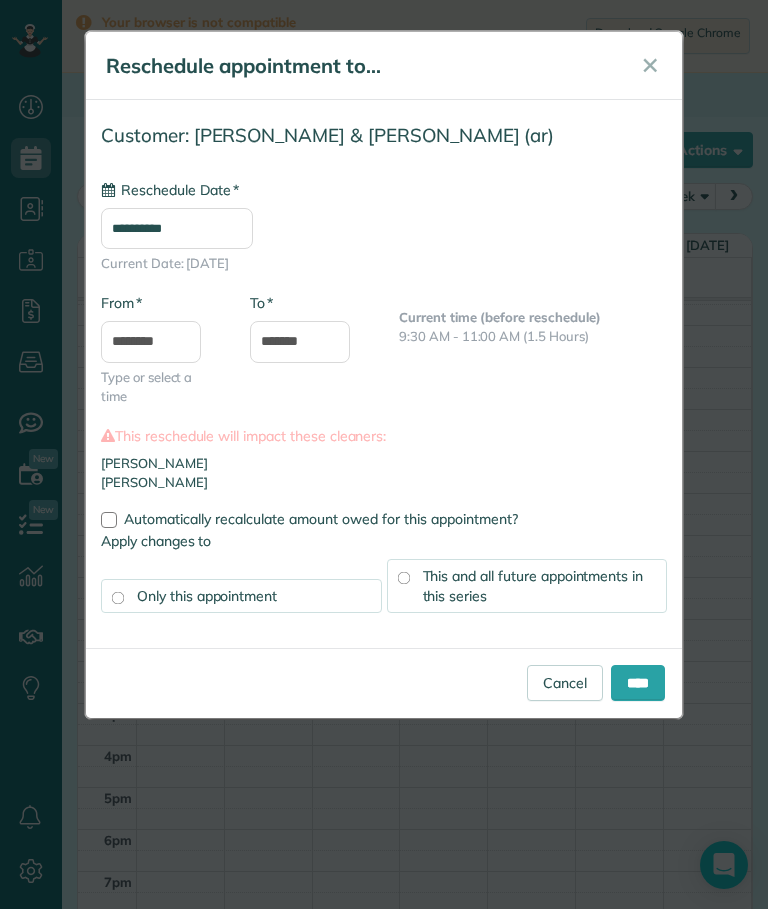 click on "****" at bounding box center [638, 683] 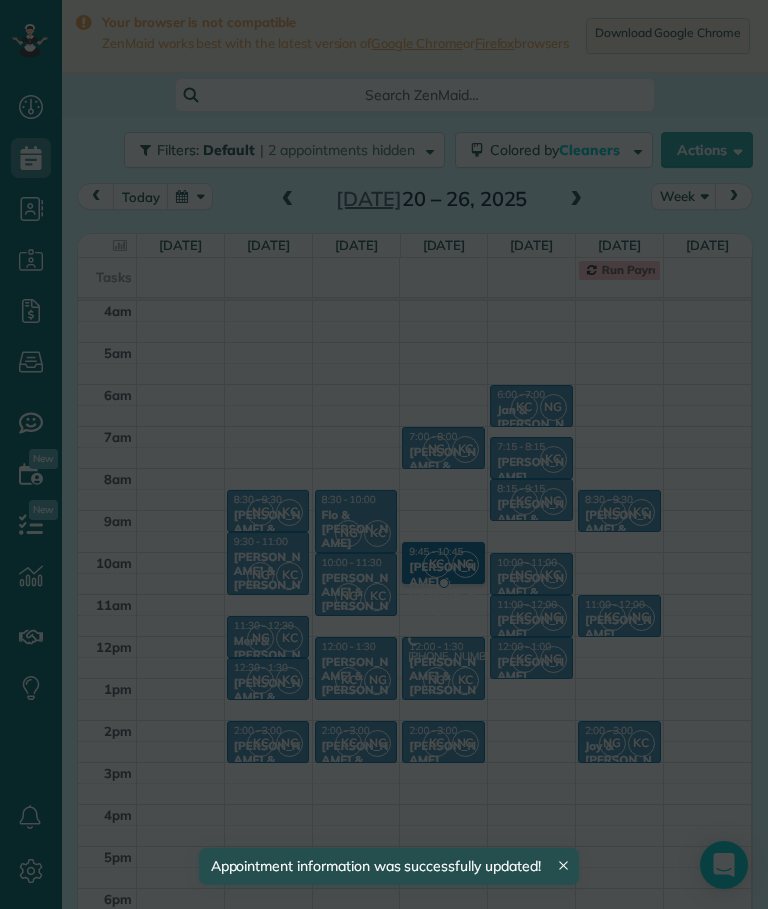 scroll, scrollTop: 0, scrollLeft: 0, axis: both 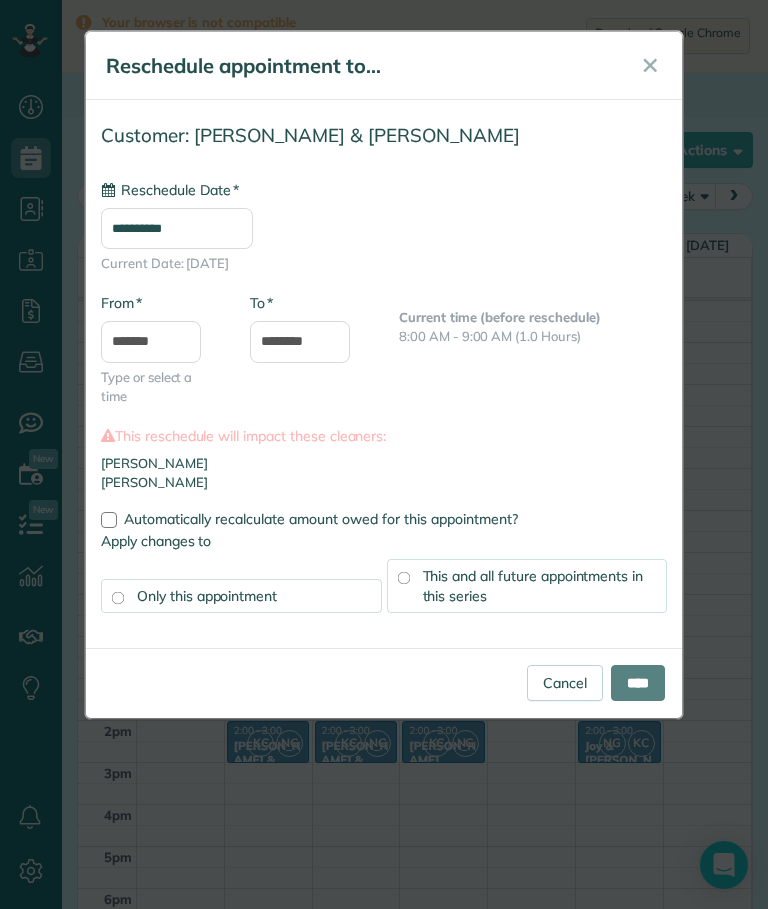 type on "**********" 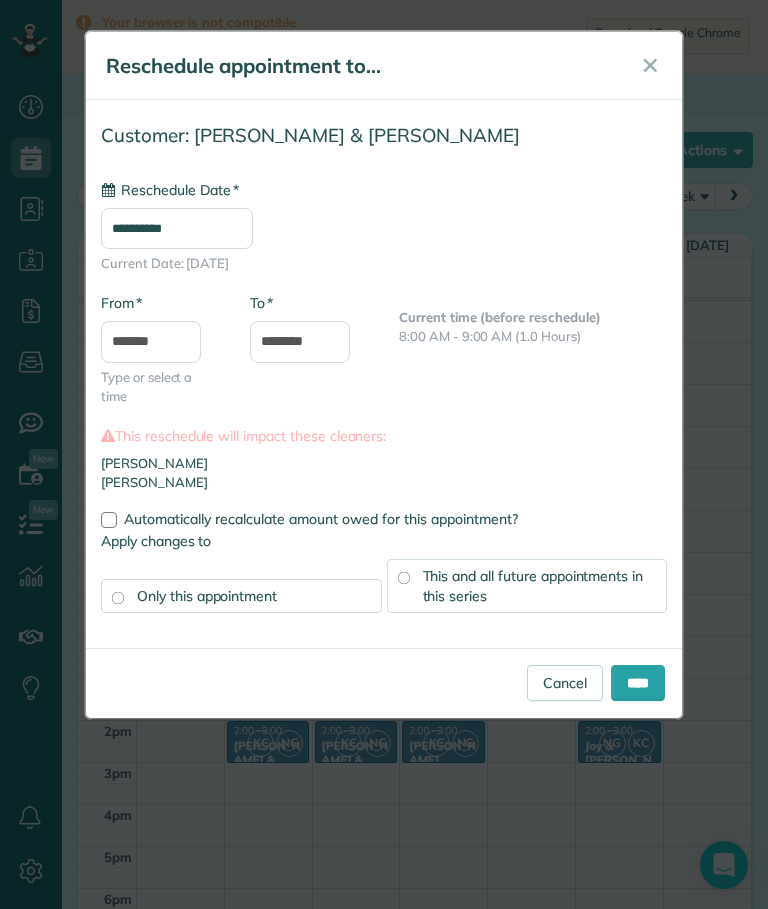 click on "****" at bounding box center (638, 683) 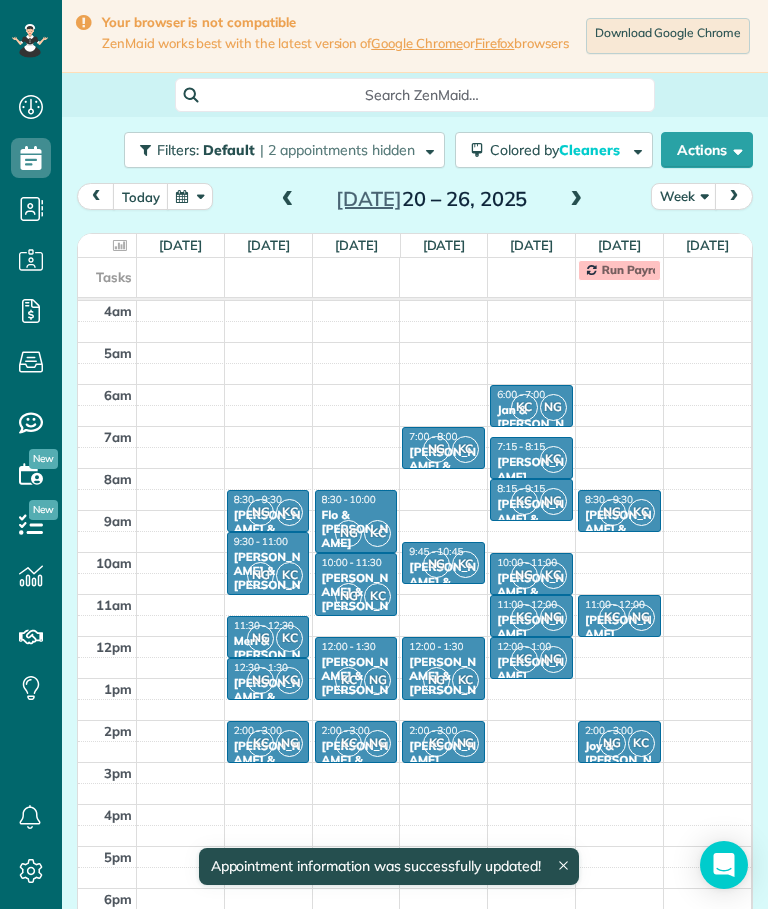 click 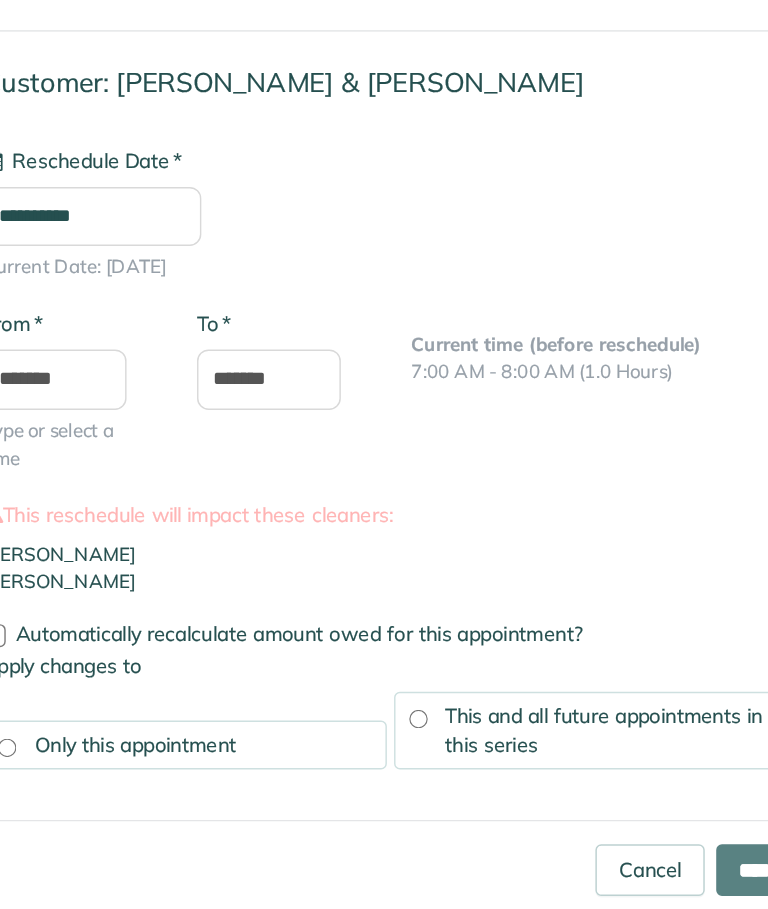 type on "**********" 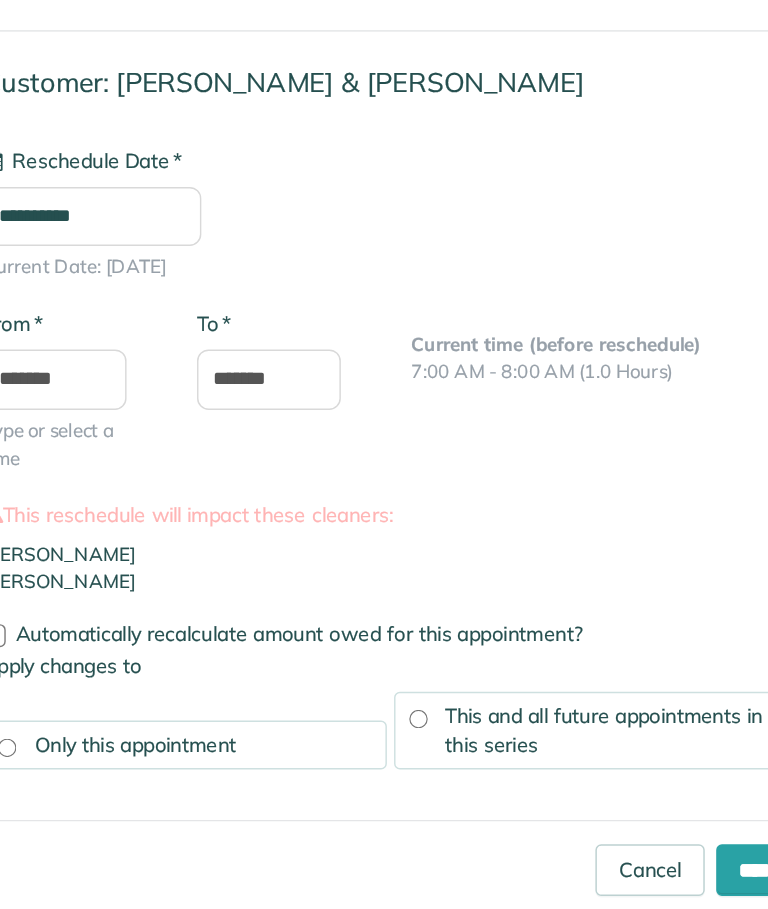 click on "****" at bounding box center (638, 683) 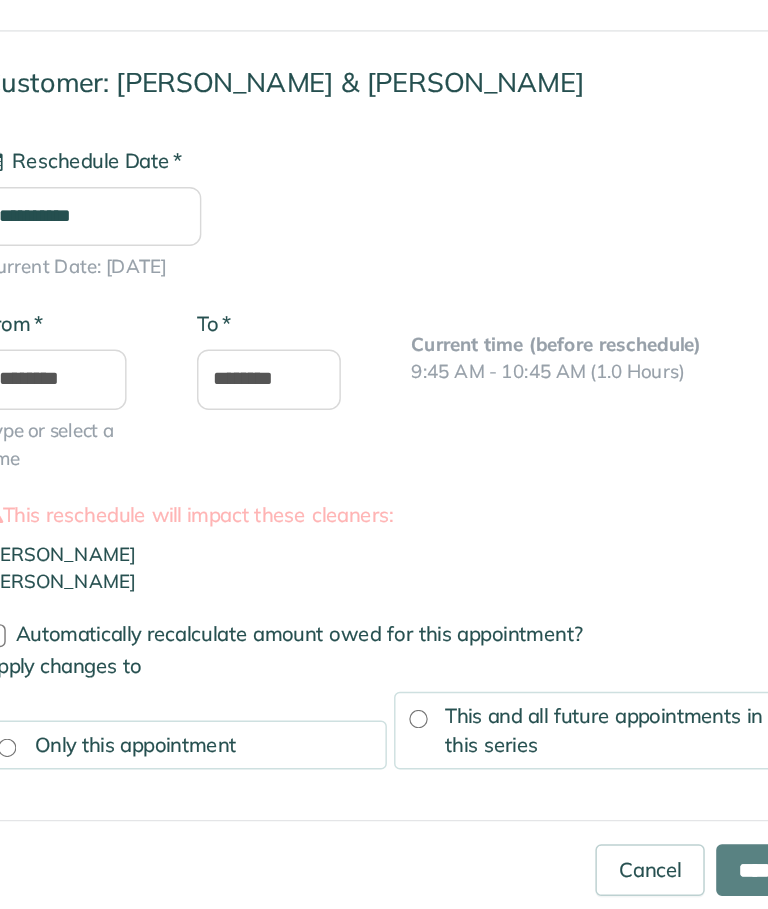 type on "**********" 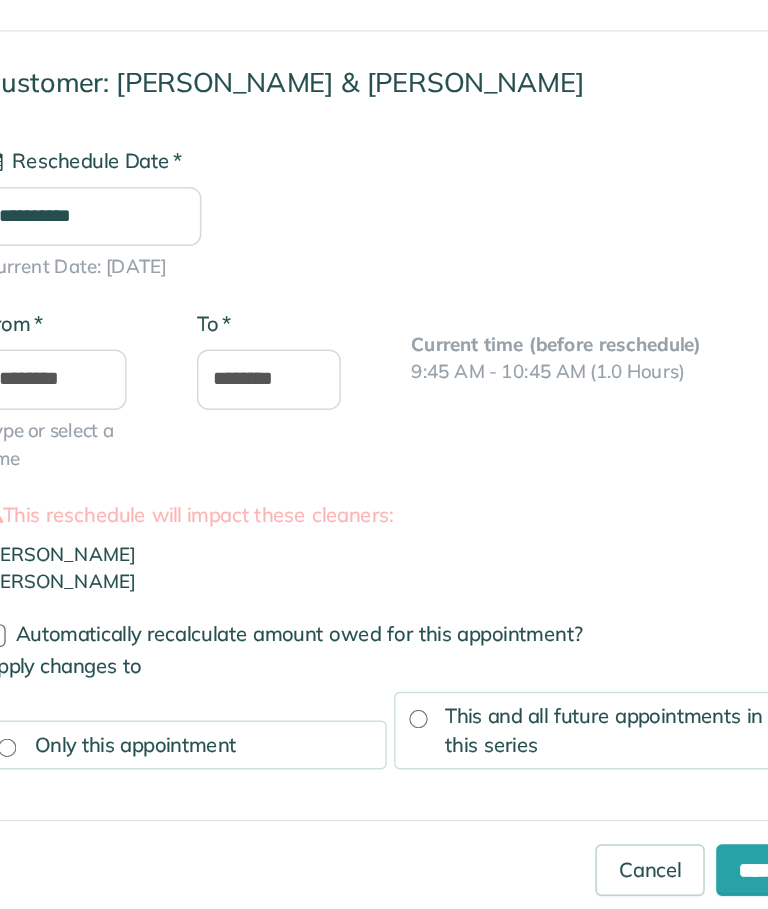click on "****" at bounding box center [638, 683] 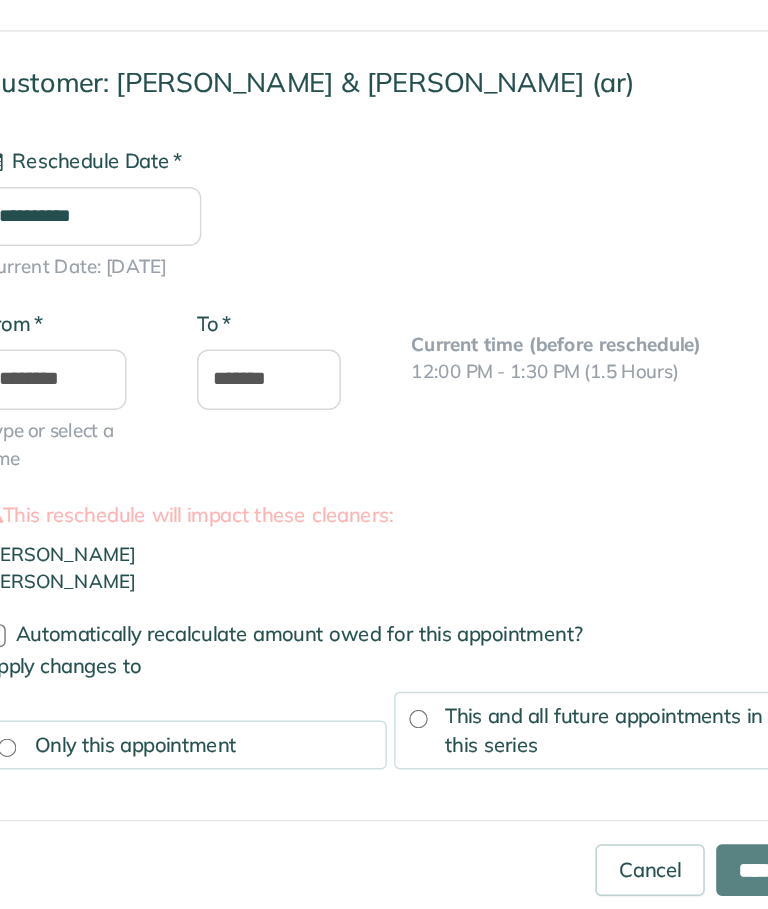 type on "**********" 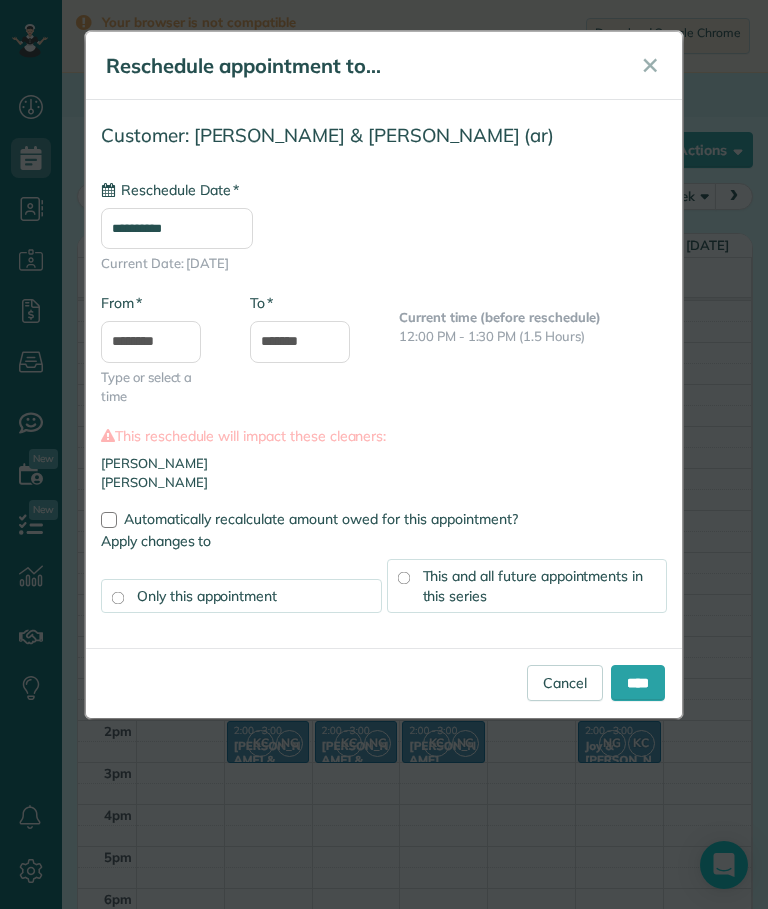 click on "****" at bounding box center (638, 683) 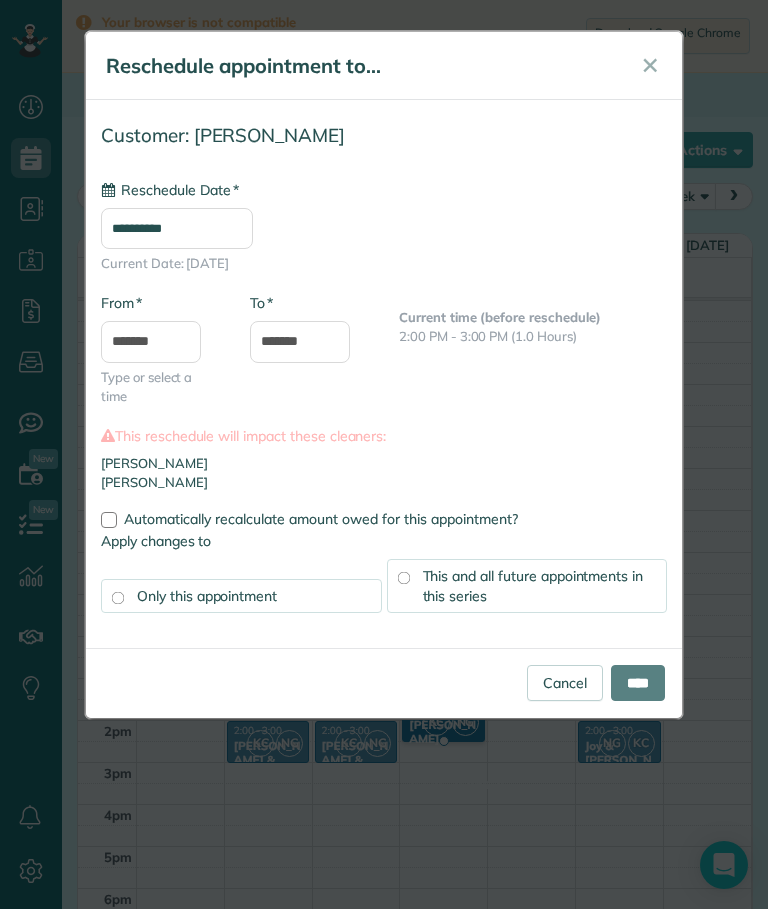 type on "**********" 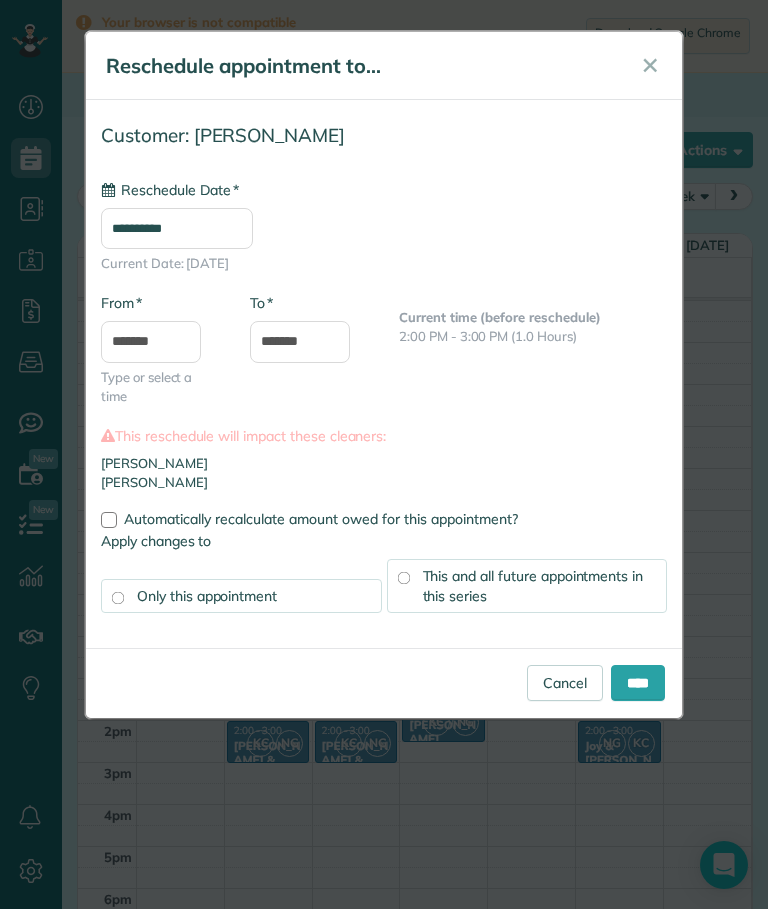 click on "****" at bounding box center [638, 683] 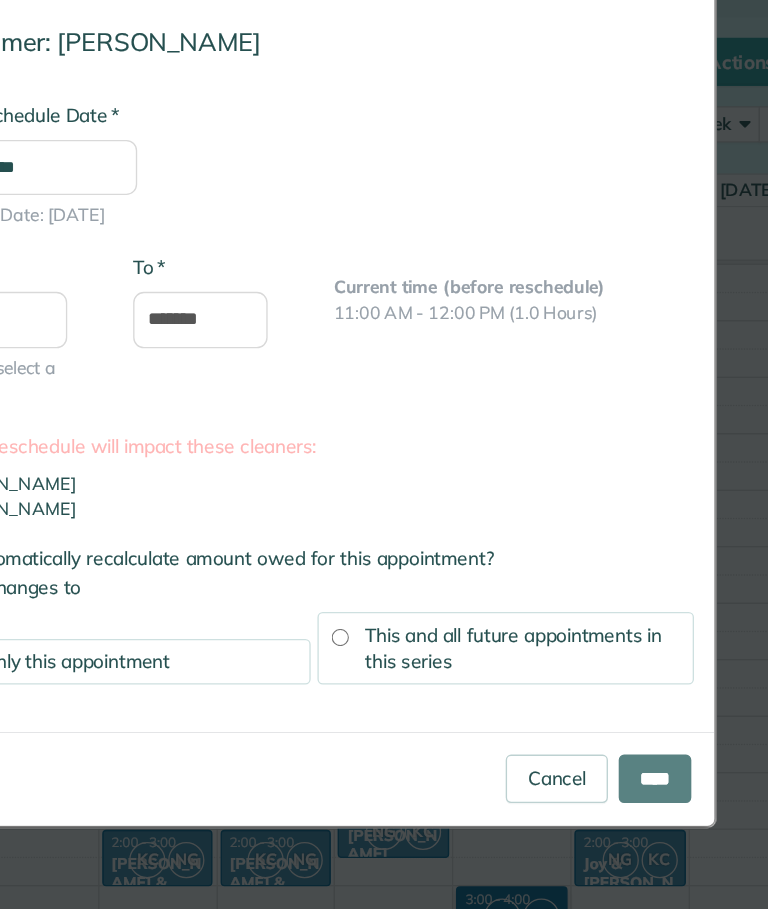 type on "**********" 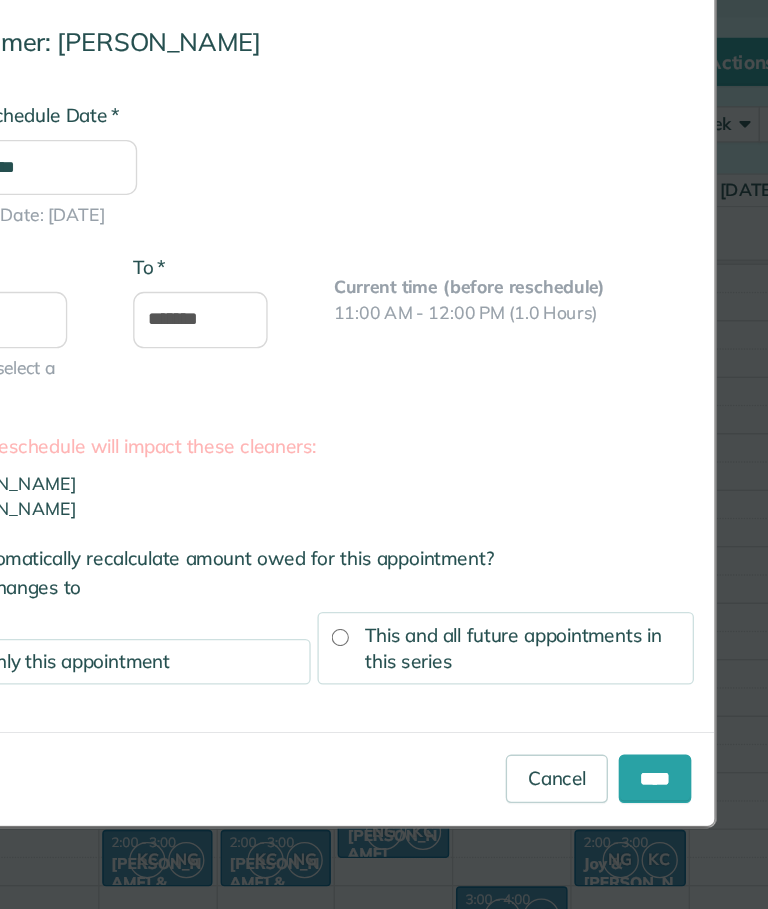 click on "****" at bounding box center [638, 683] 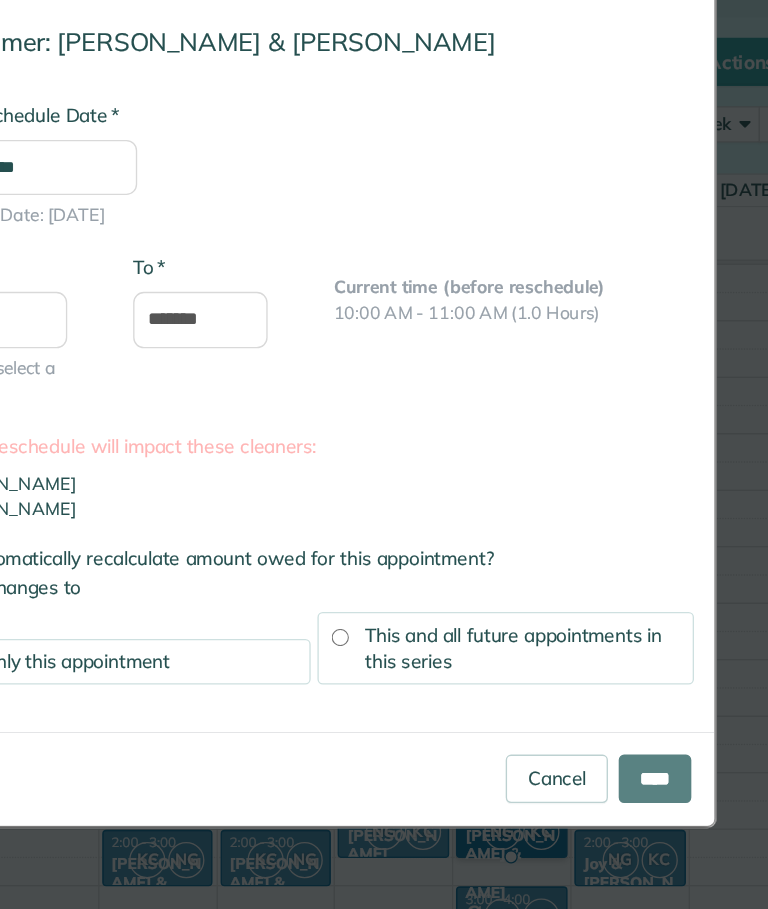 type on "**********" 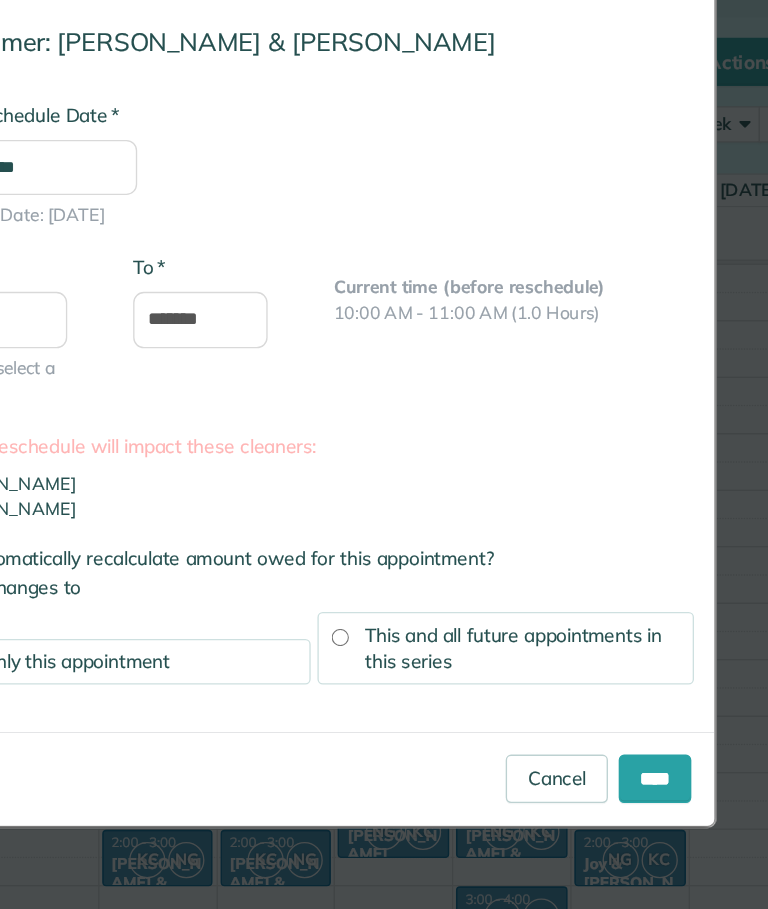 click on "****" at bounding box center [638, 683] 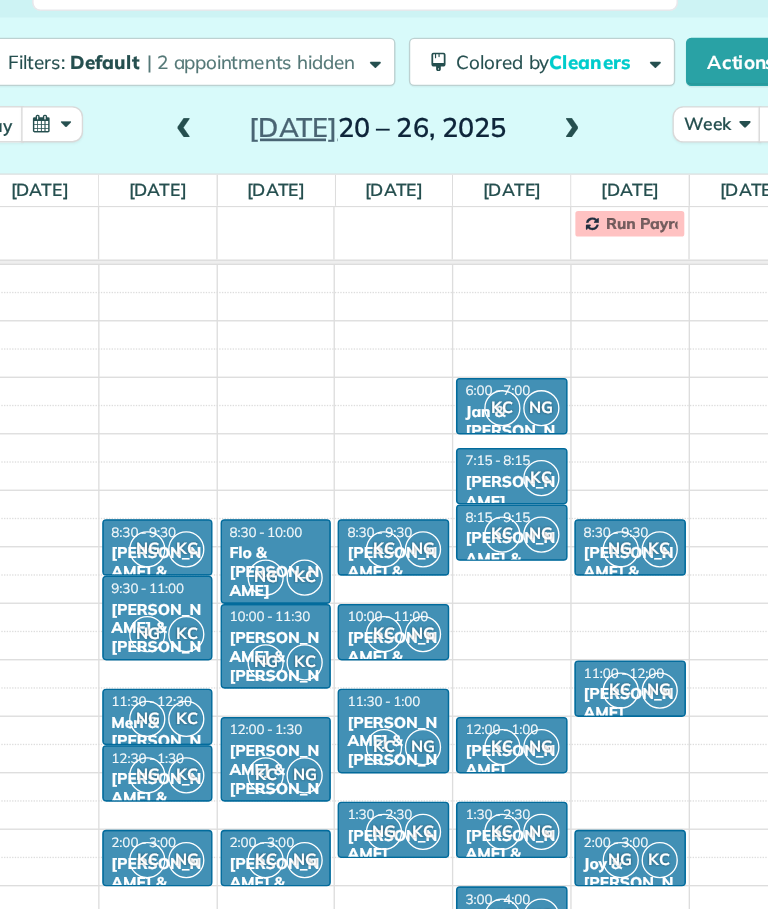 click on "4am 5am 6am 7am 8am 9am 10am 11am 12pm 1pm 2pm 3pm 4pm 5pm 6pm 7pm 8pm 9pm 10pm 11pm [PERSON_NAME] 8:30 - 9:30 [PERSON_NAME] & [PERSON_NAME] [PHONE_NUMBER] [STREET_ADDRESS] [PERSON_NAME] 9:30 - 11:00 [PERSON_NAME] & [PERSON_NAME] [PHONE_NUMBER] [STREET_ADDRESS] [PERSON_NAME] 11:30 - 12:30 Meri & [PERSON_NAME] [PHONE_NUMBER] [STREET_ADDRESS] [PERSON_NAME] 12:30 - 1:30 [PERSON_NAME] & [PERSON_NAME] [PHONE_NUMBER] [STREET_ADDRESS] [PERSON_NAME] 2:00 - 3:00 [PERSON_NAME] & [PERSON_NAME] [PHONE_NUMBER] [STREET_ADDRESS] [PERSON_NAME] 8:30 - 10:00 Flo & [PERSON_NAME] [PHONE_NUMBER] [STREET_ADDRESS] [PERSON_NAME] 10:00 - 11:30 [PERSON_NAME] & [PERSON_NAME] [PHONE_NUMBER] [STREET_ADDRESS] [PERSON_NAME] 12:00 - 1:30 [PERSON_NAME] & [PERSON_NAME] [PHONE_NUMBER] [STREET_ADDRESS][PERSON_NAME] [PERSON_NAME] 2:00 - 3:00 [PERSON_NAME] & [PERSON_NAME] [PHONE_NUMBER] [STREET_ADDRESS] [PERSON_NAME] 8:30 - 9:30 [PERSON_NAME] & [PERSON_NAME] [PHONE_NUMBER] [PERSON_NAME]" at bounding box center [414, 720] 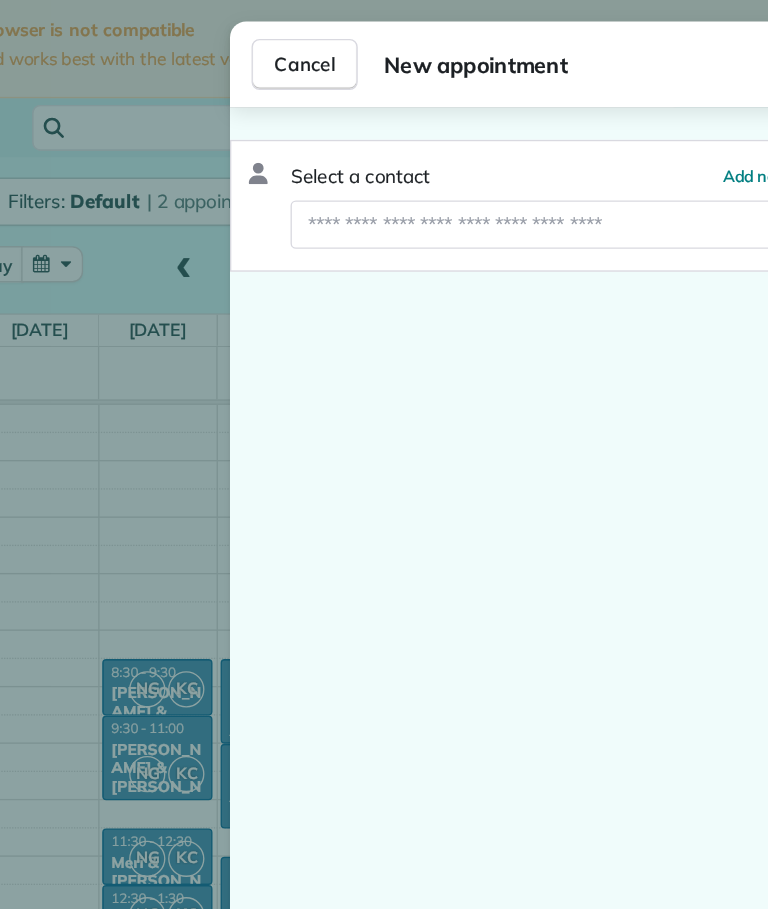 click on "Cancel" at bounding box center (377, 48) 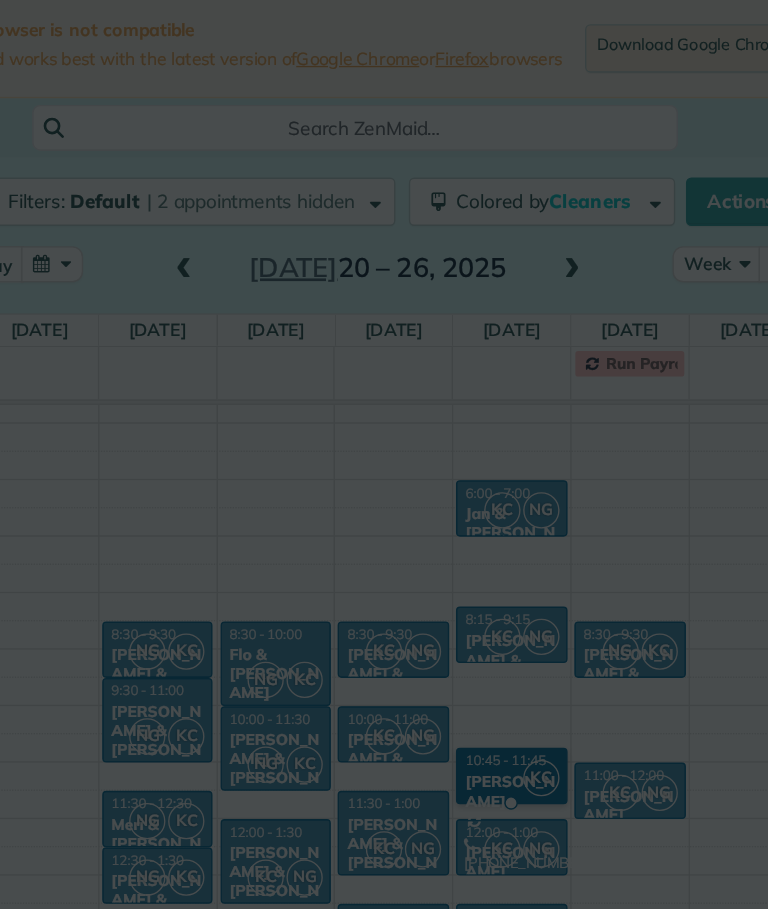 scroll, scrollTop: 28, scrollLeft: 0, axis: vertical 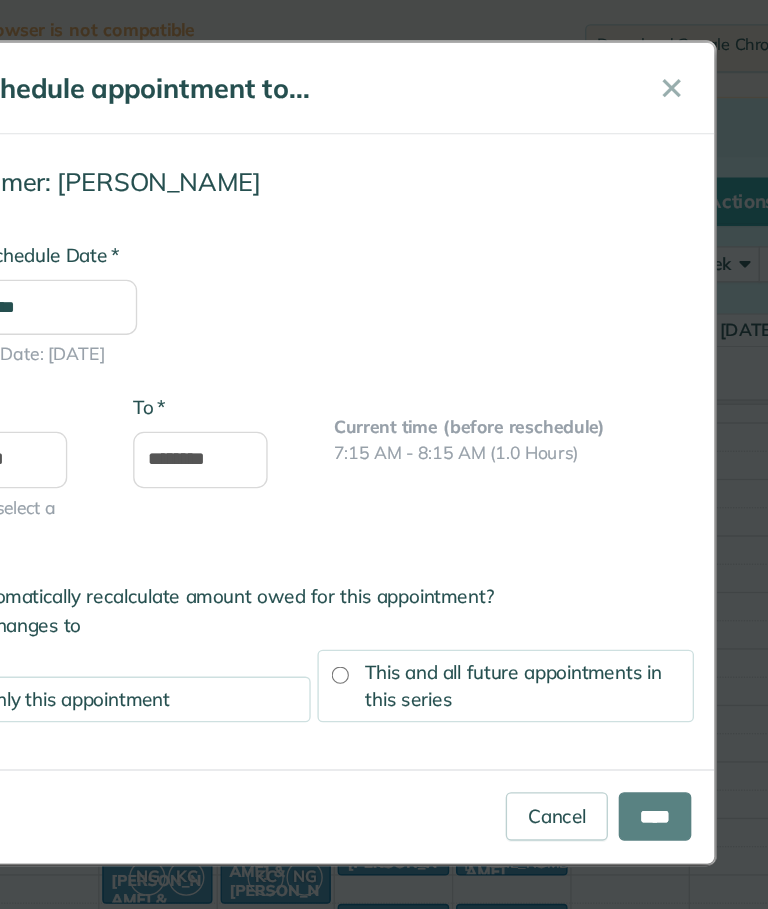 type on "**********" 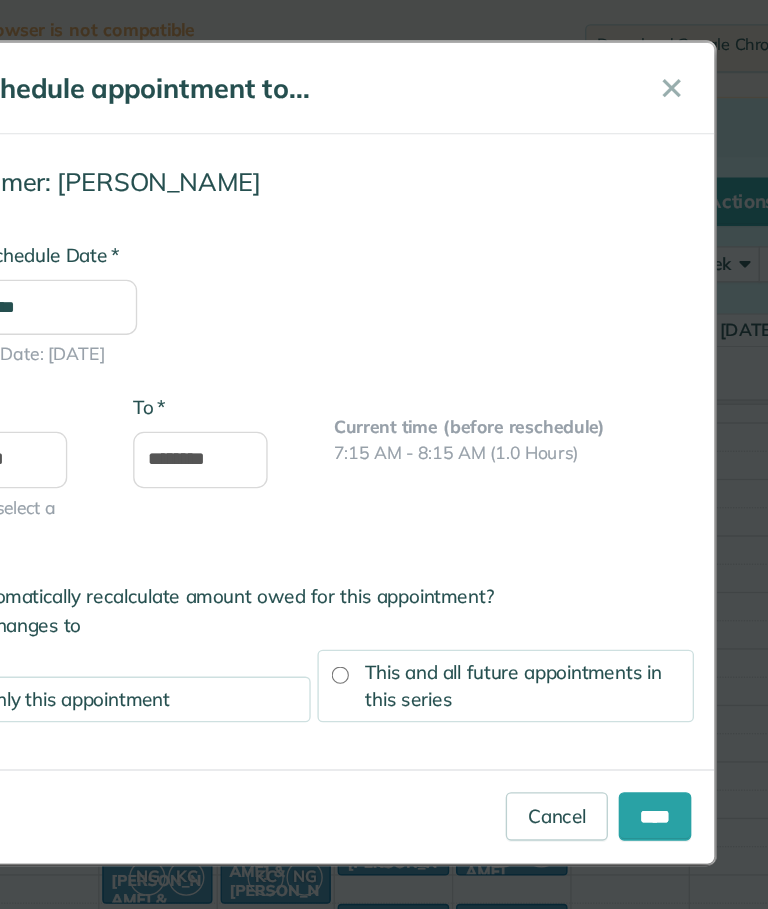 click on "****" at bounding box center [638, 607] 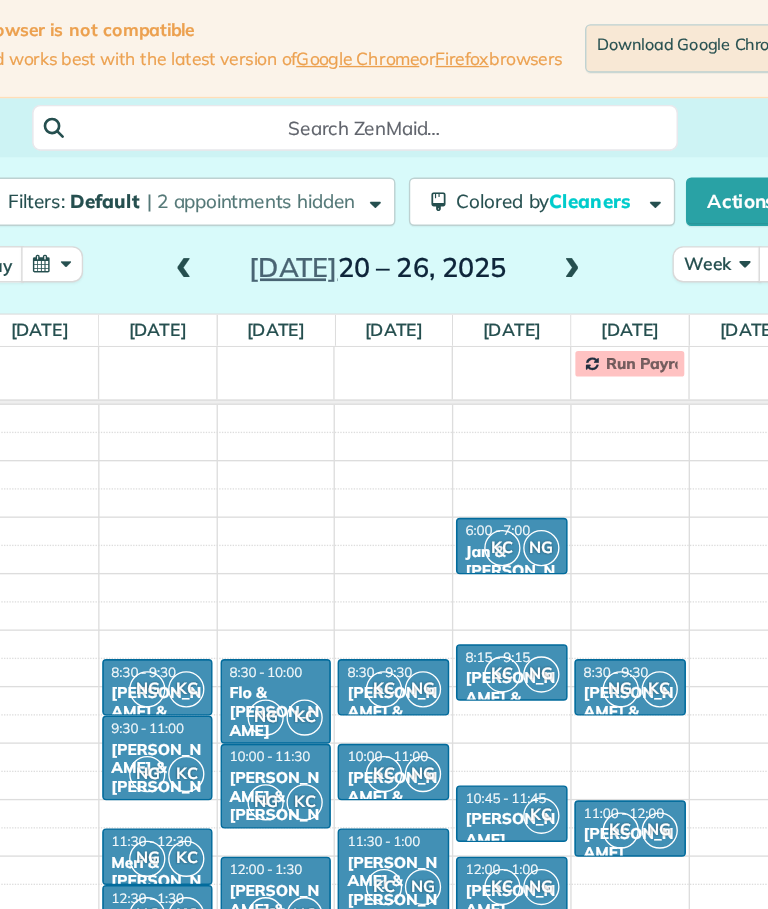 scroll, scrollTop: 0, scrollLeft: 0, axis: both 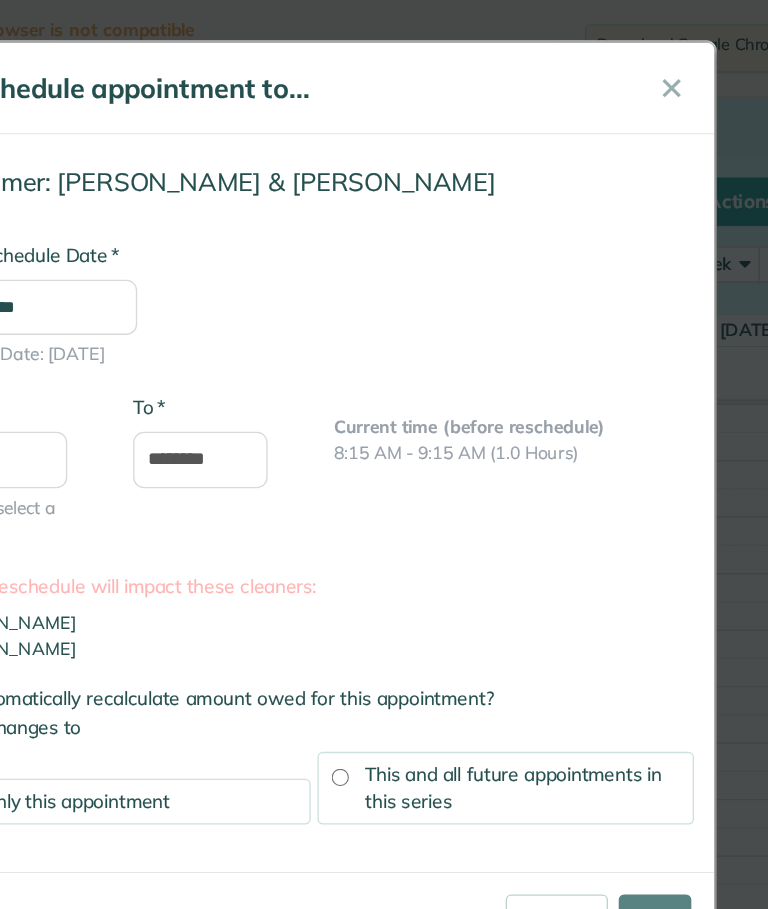 type on "**********" 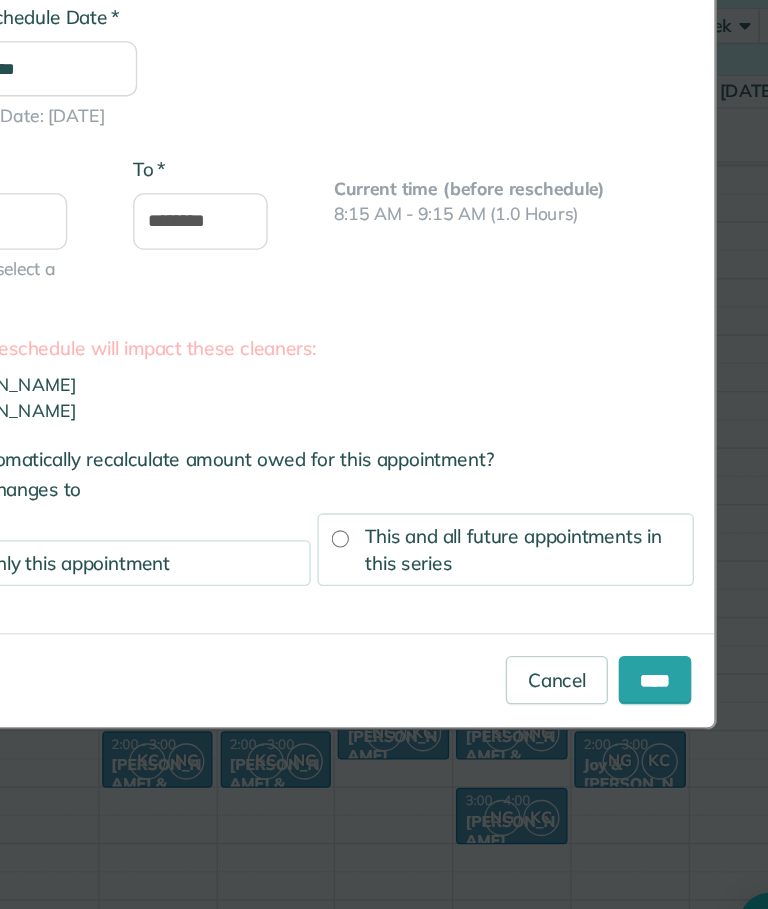 scroll, scrollTop: 75, scrollLeft: 0, axis: vertical 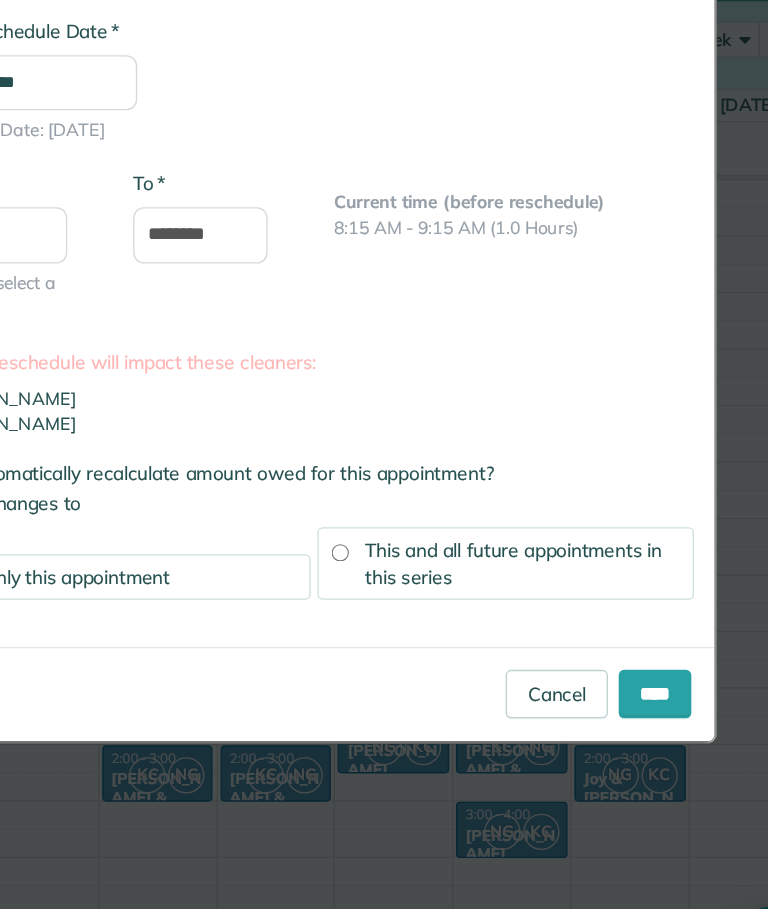 click on "****" at bounding box center (638, 683) 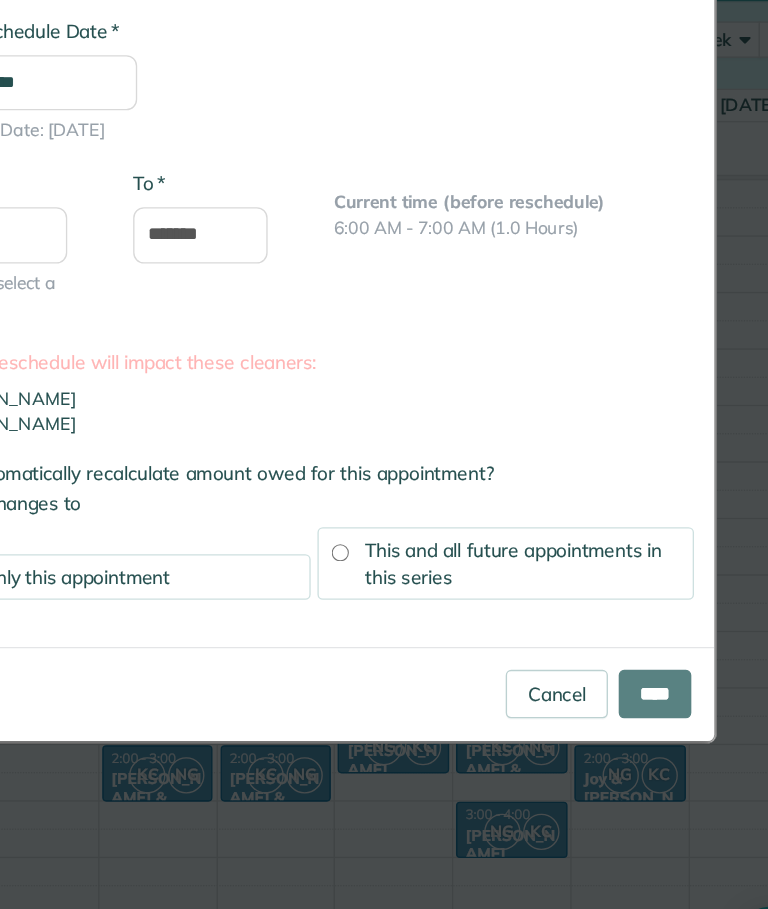 type on "**********" 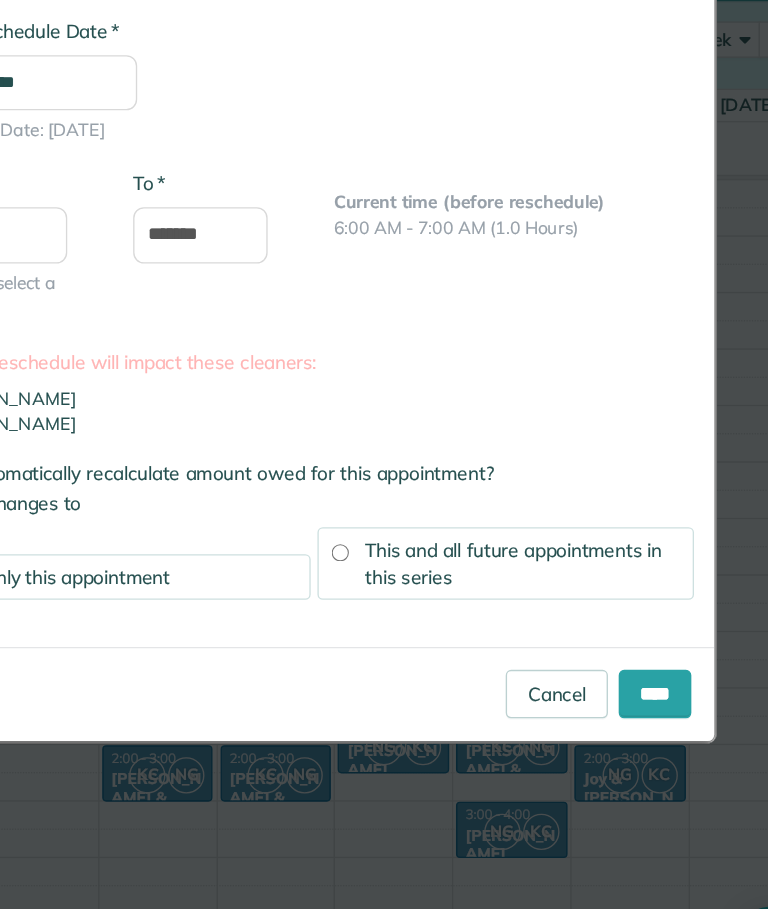 click on "****" at bounding box center [638, 683] 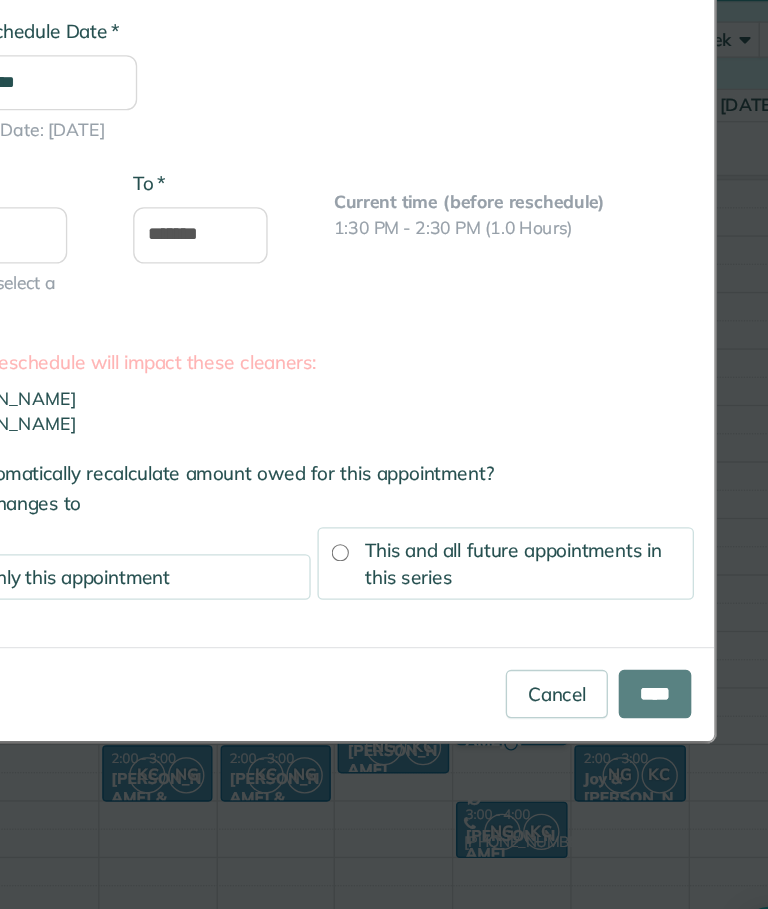 type on "**********" 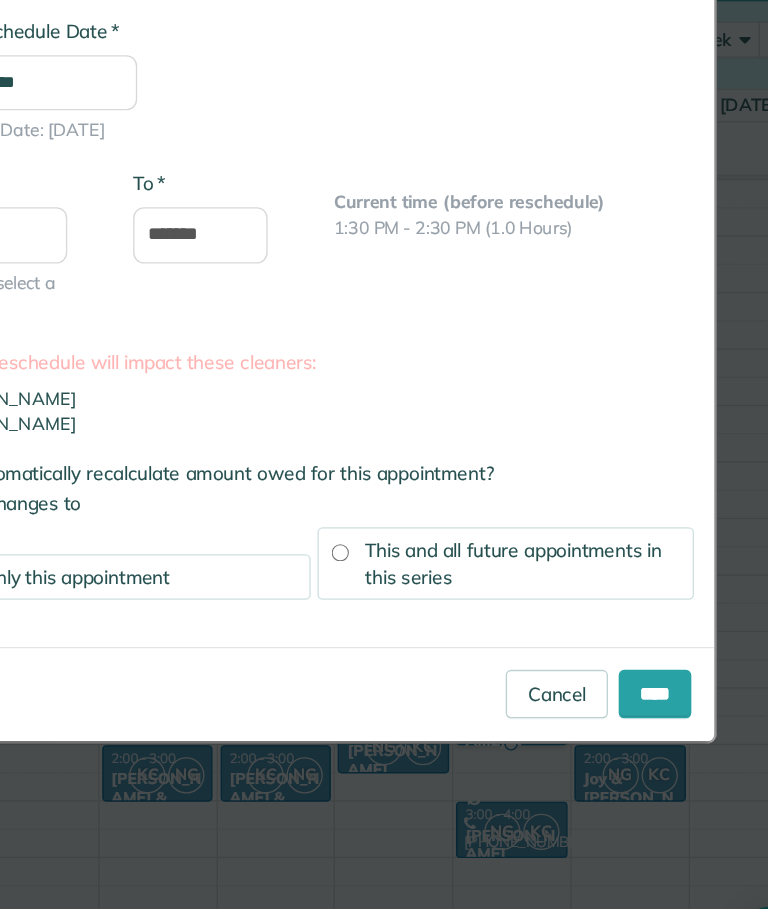 click on "****" at bounding box center [638, 683] 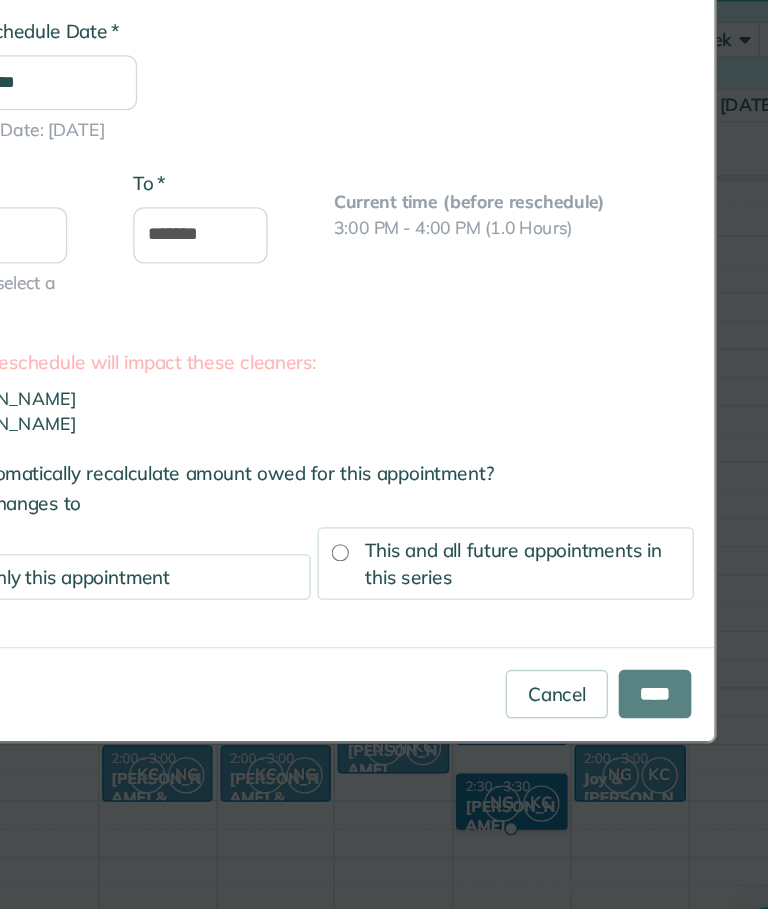 type on "**********" 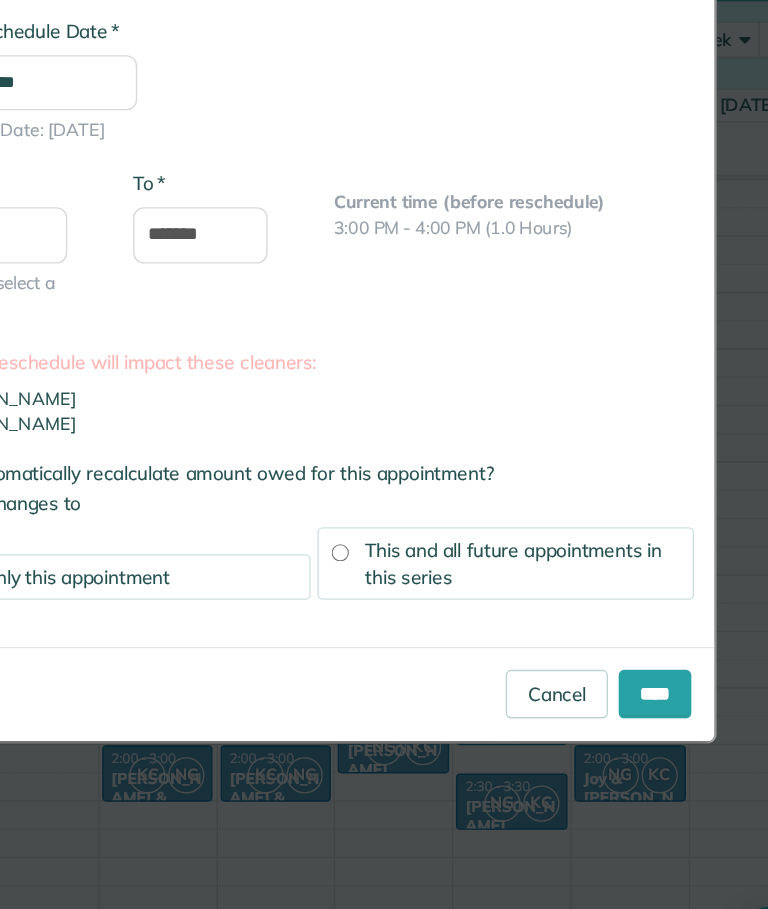 click on "****" at bounding box center (638, 683) 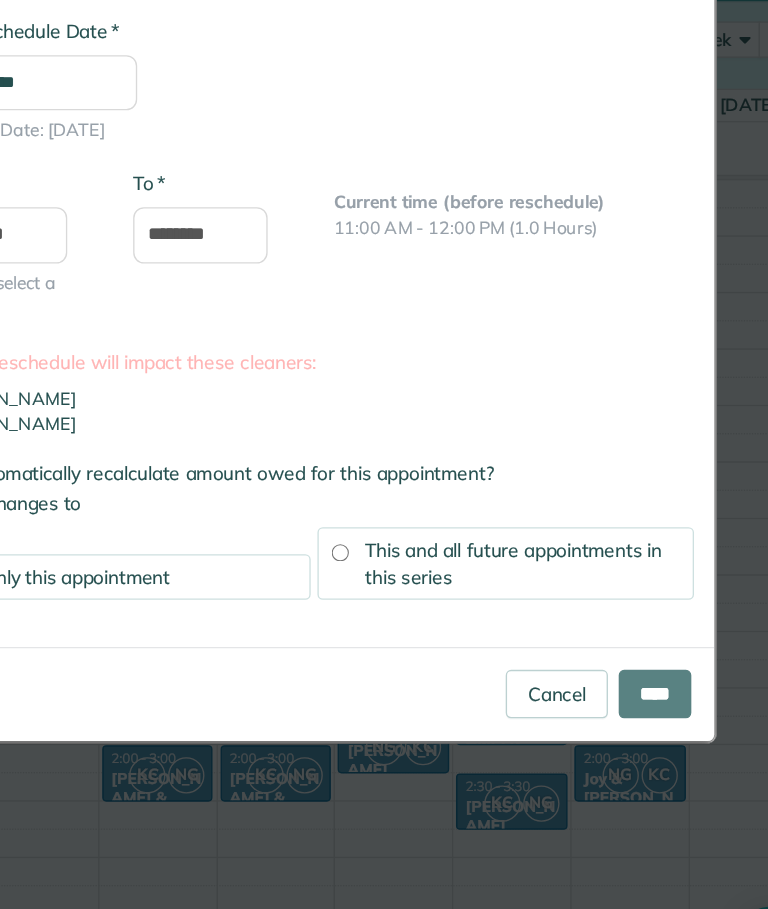 type on "**********" 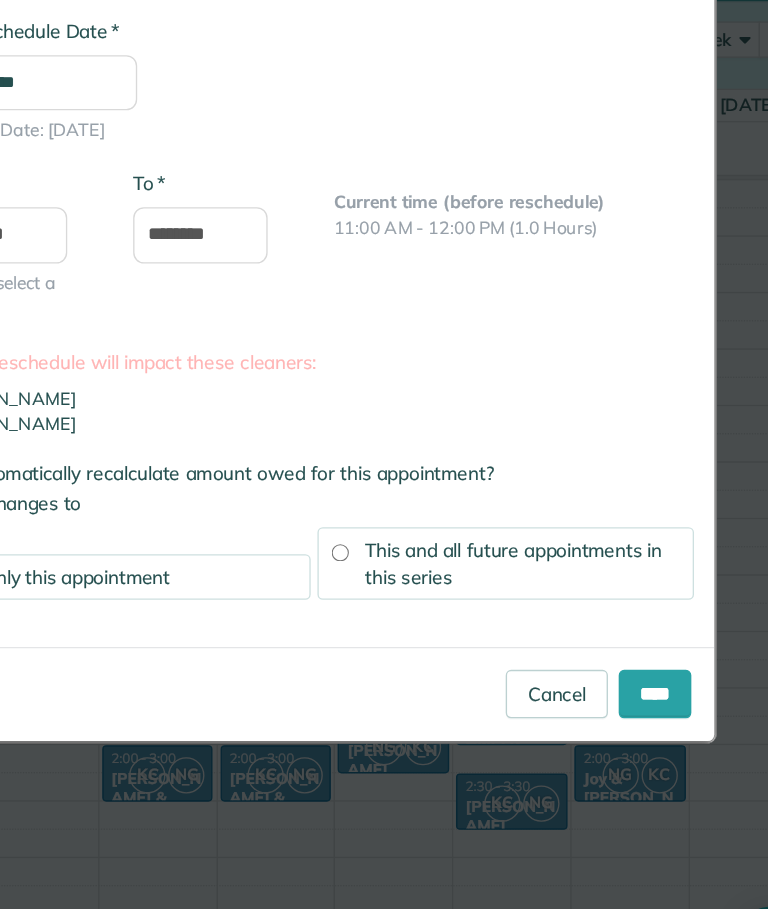 click on "****" at bounding box center (638, 683) 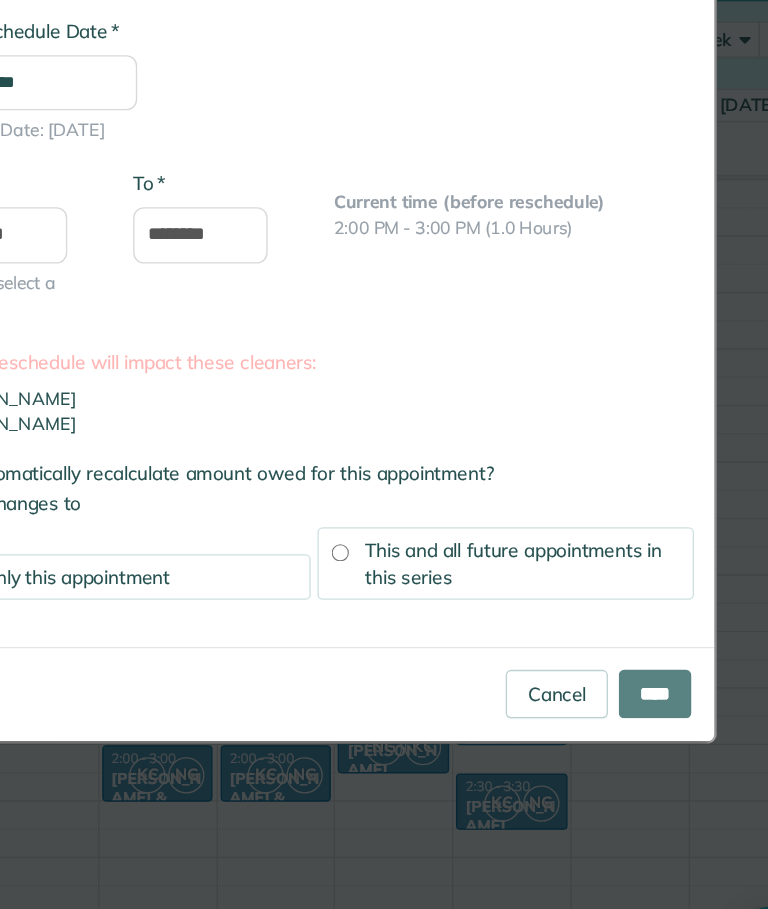 type on "**********" 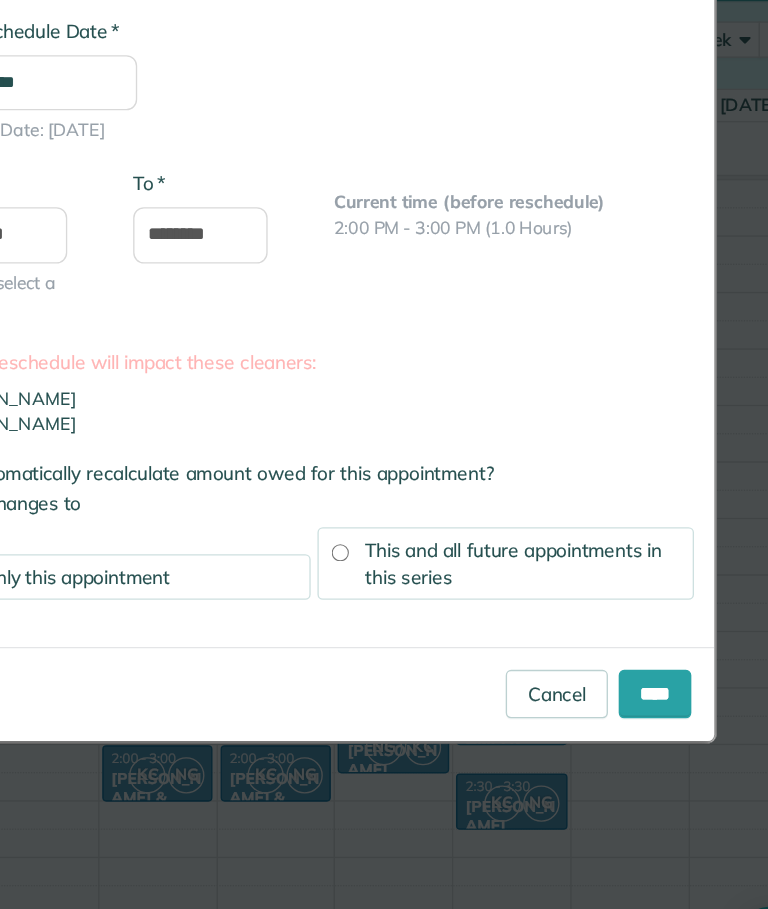 click on "****" at bounding box center [638, 683] 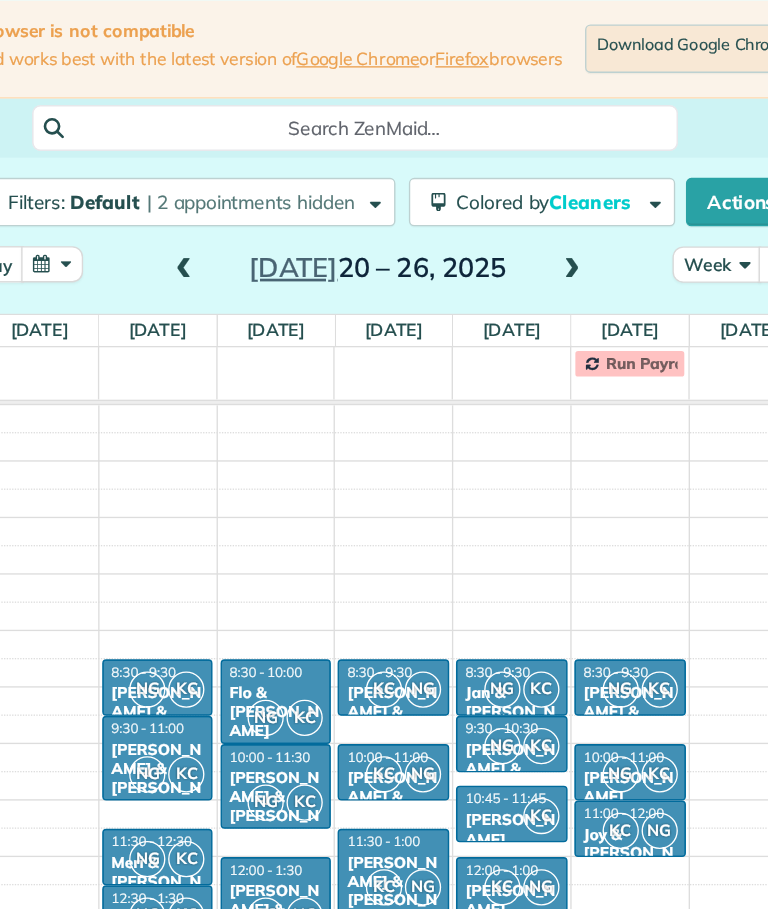 scroll, scrollTop: 0, scrollLeft: 0, axis: both 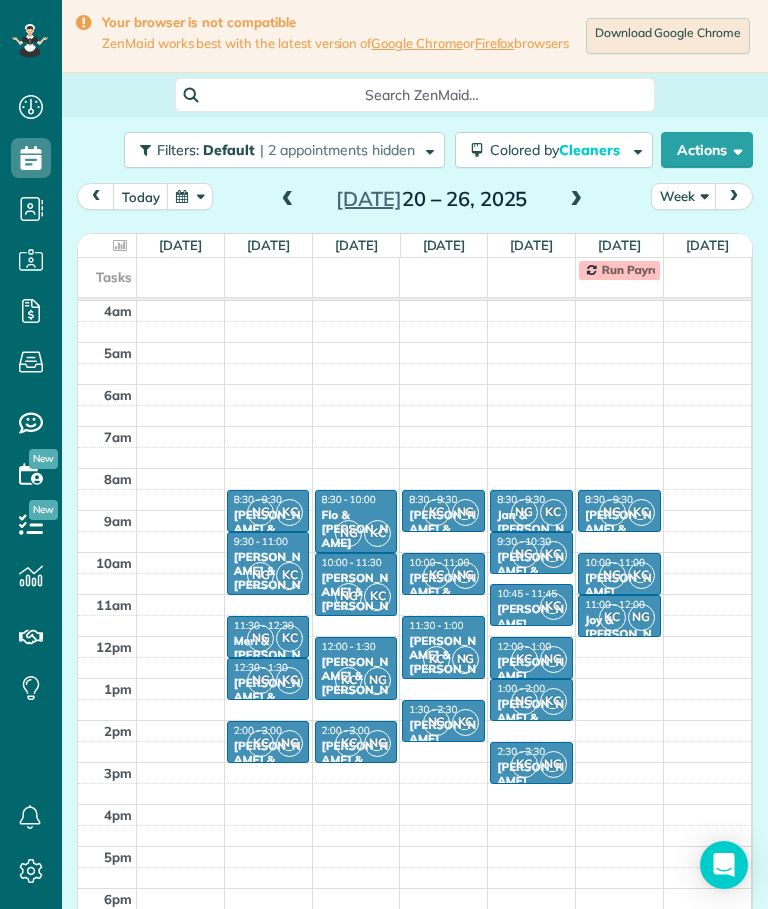 click at bounding box center [288, 200] 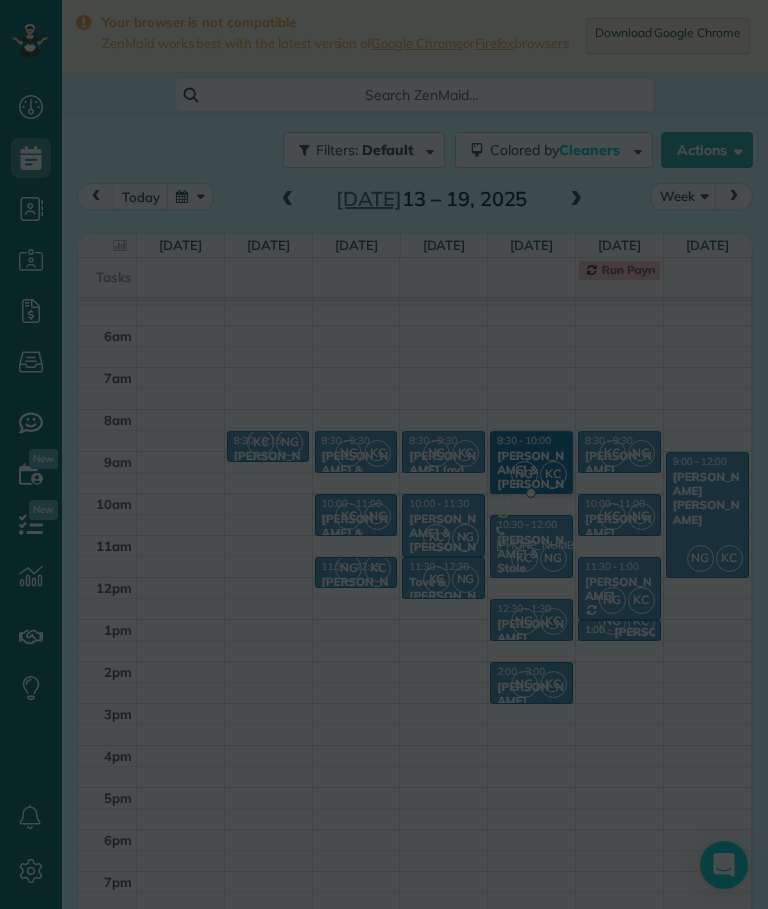 scroll, scrollTop: 59, scrollLeft: 0, axis: vertical 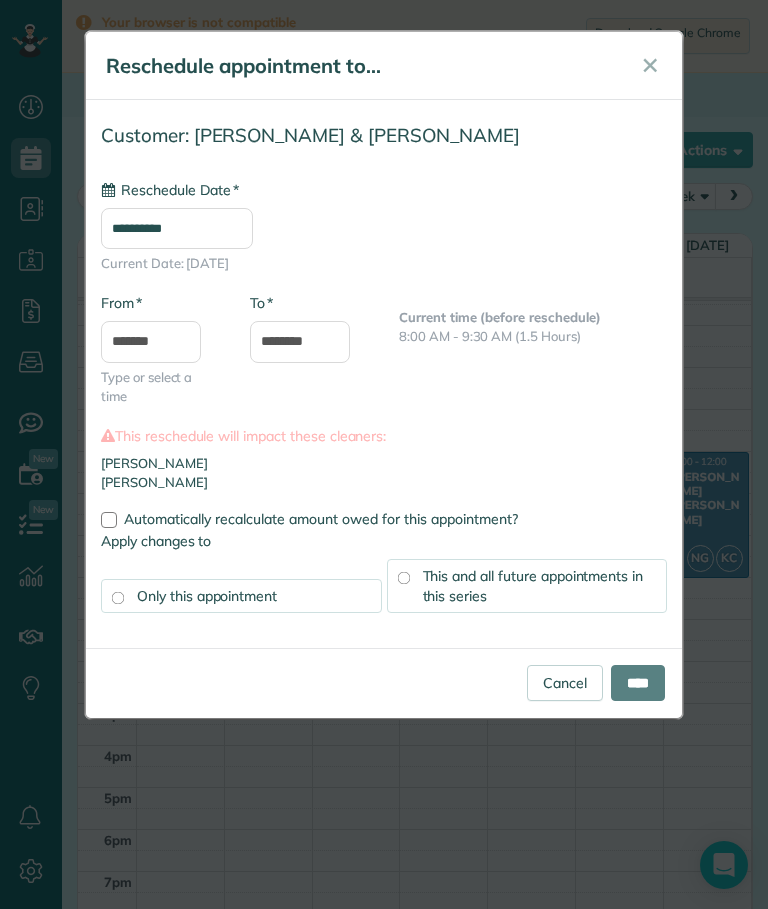 type on "**********" 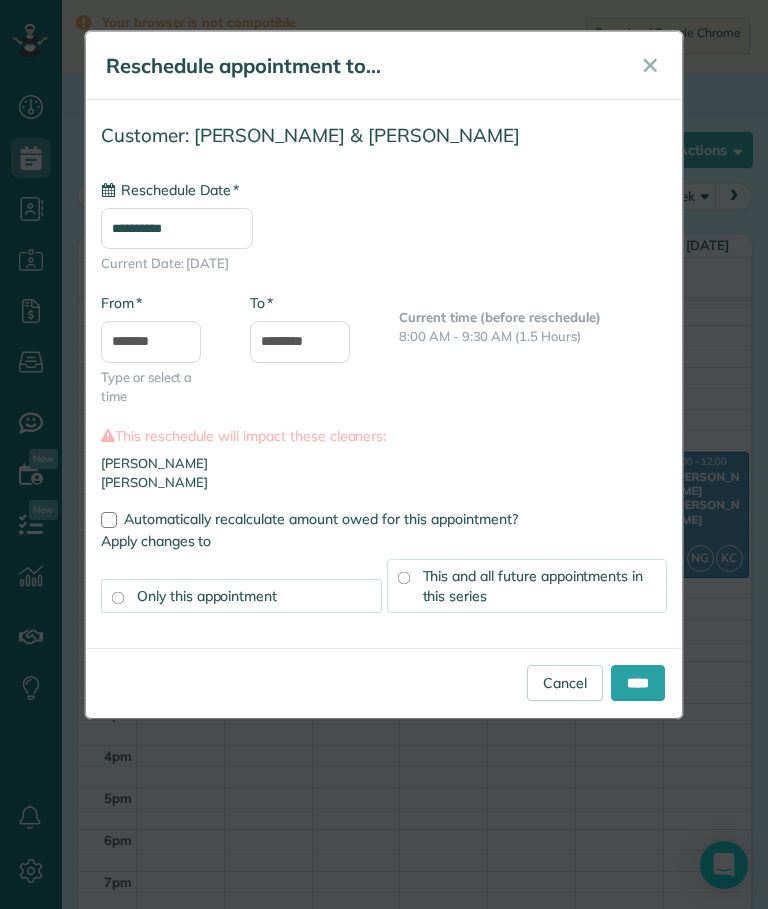click on "****" at bounding box center (638, 683) 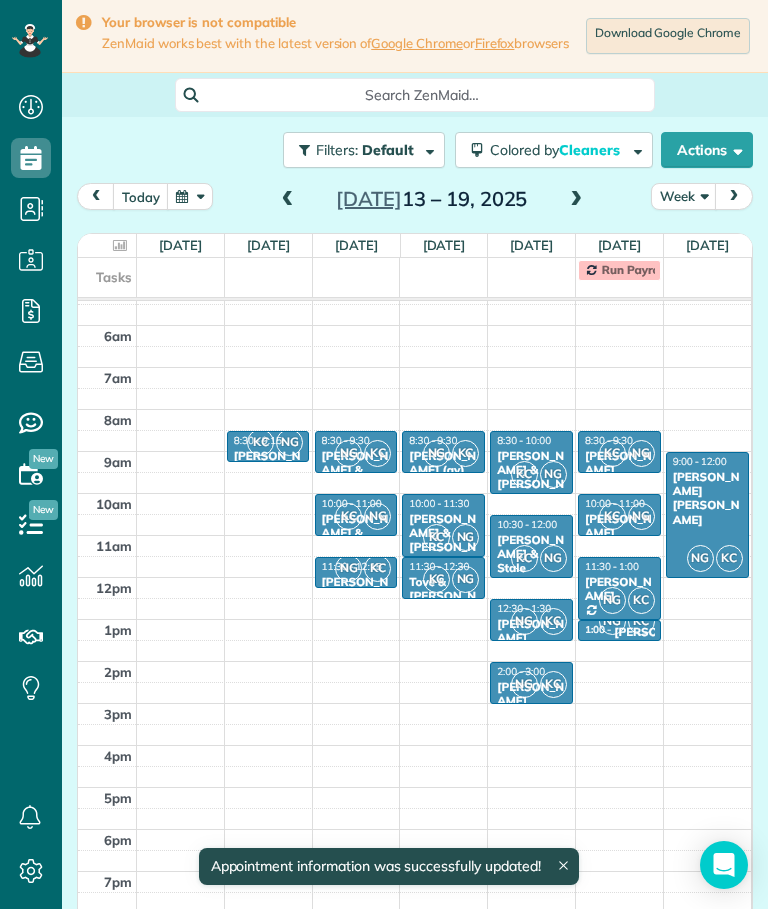 scroll, scrollTop: 59, scrollLeft: 0, axis: vertical 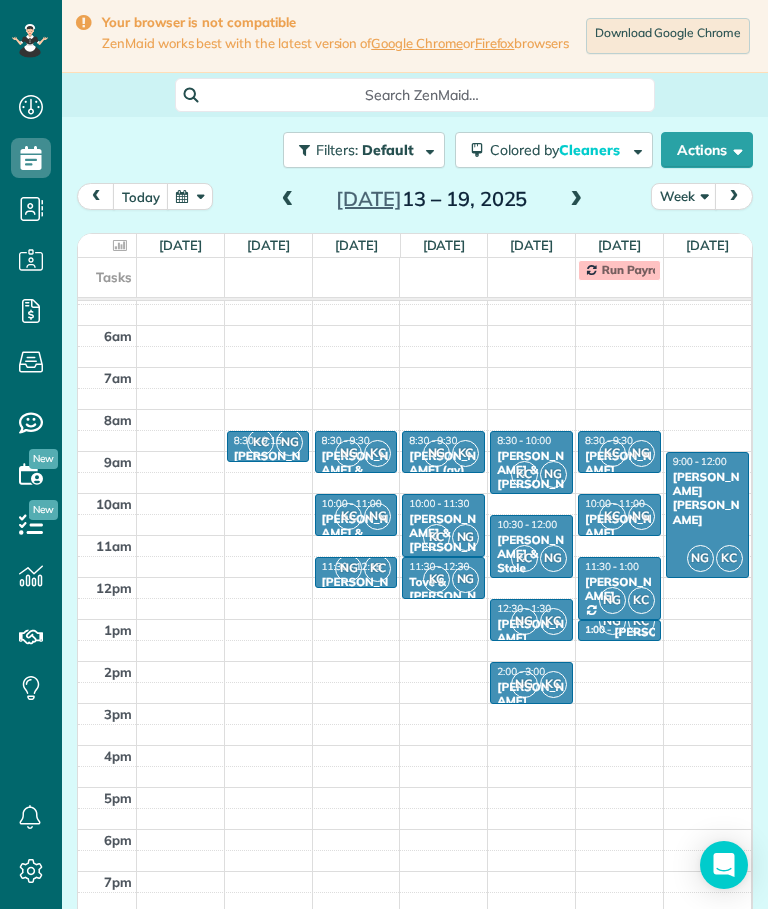 click at bounding box center [288, 200] 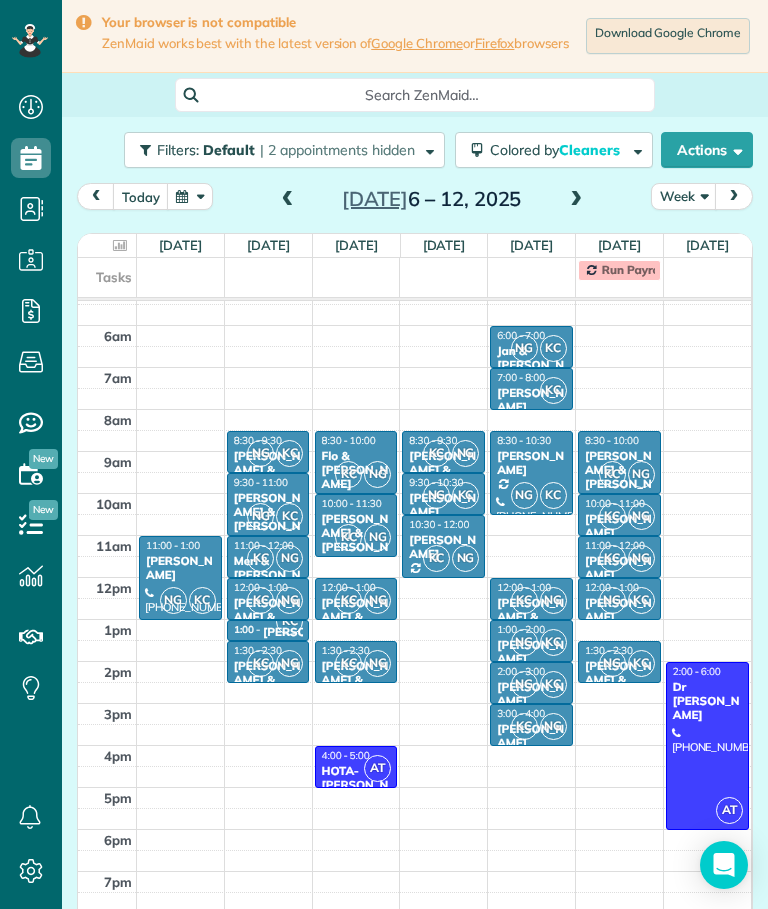 scroll, scrollTop: 77, scrollLeft: 0, axis: vertical 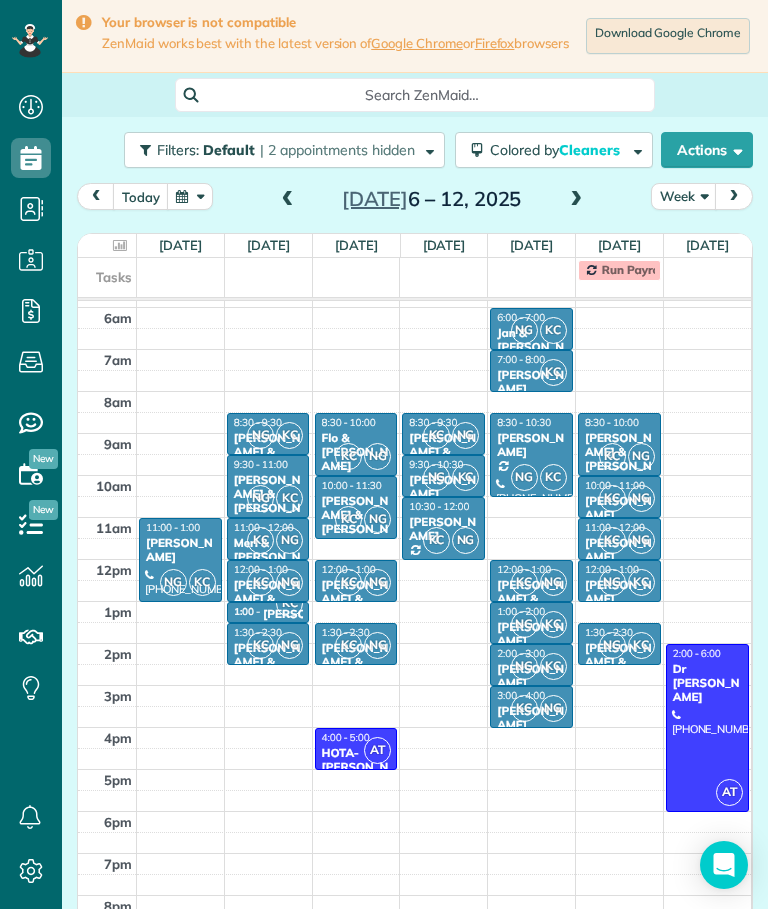 click at bounding box center [288, 200] 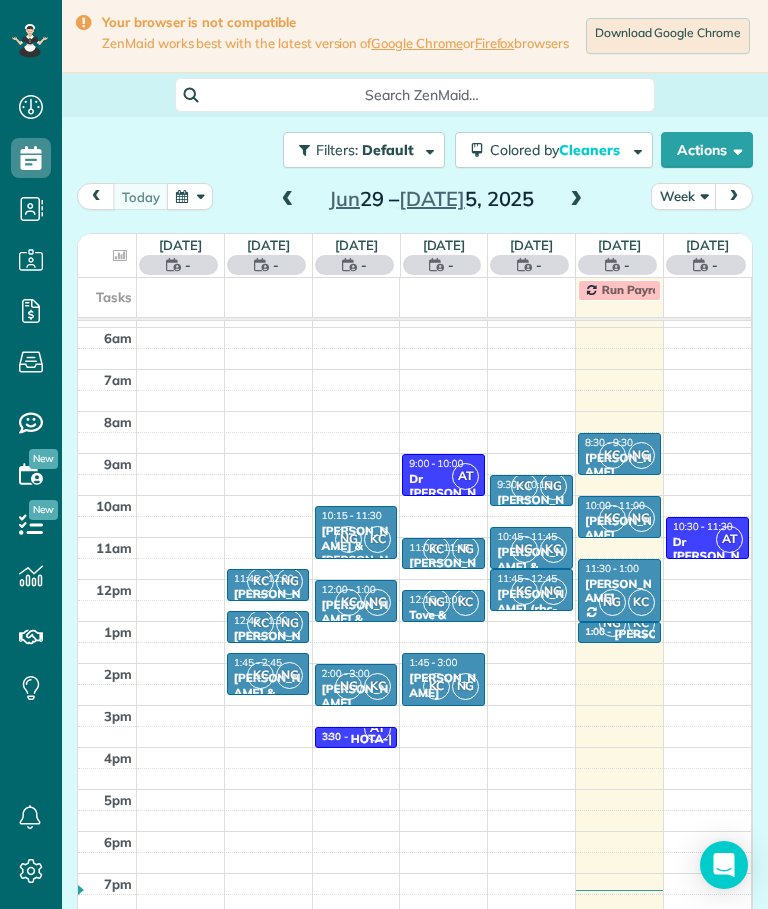 scroll, scrollTop: 77, scrollLeft: 0, axis: vertical 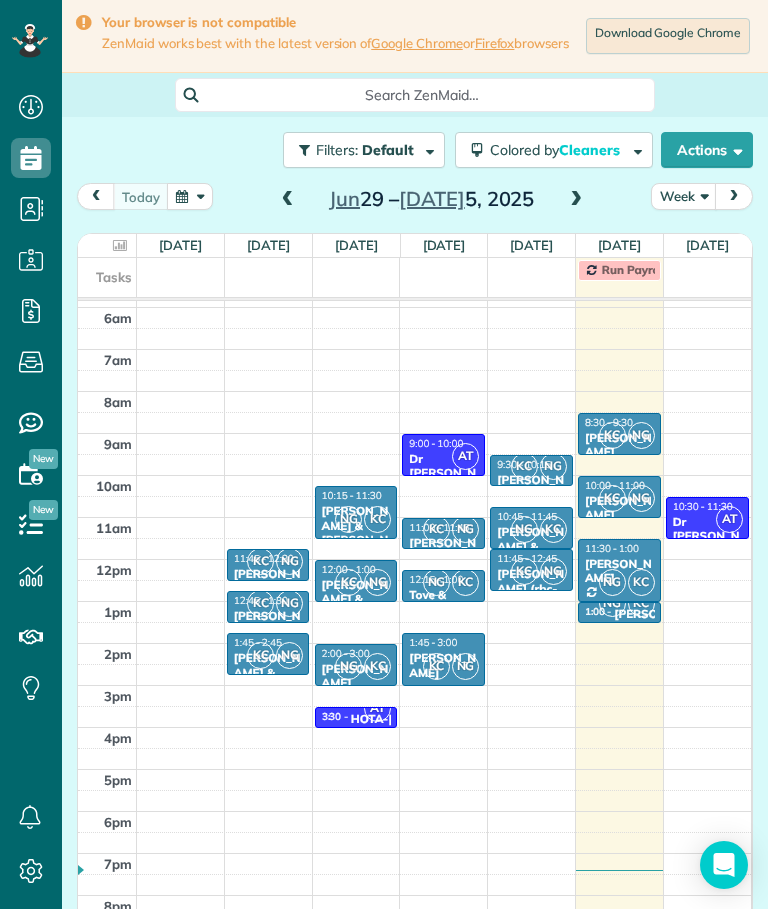 click at bounding box center (576, 200) 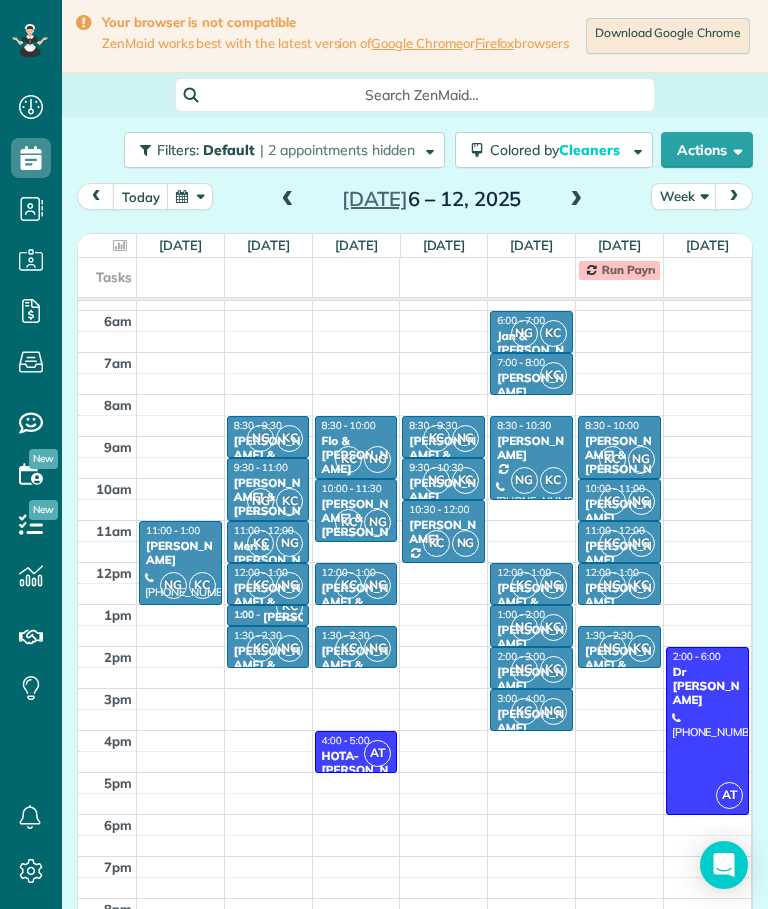 scroll, scrollTop: 73, scrollLeft: 0, axis: vertical 